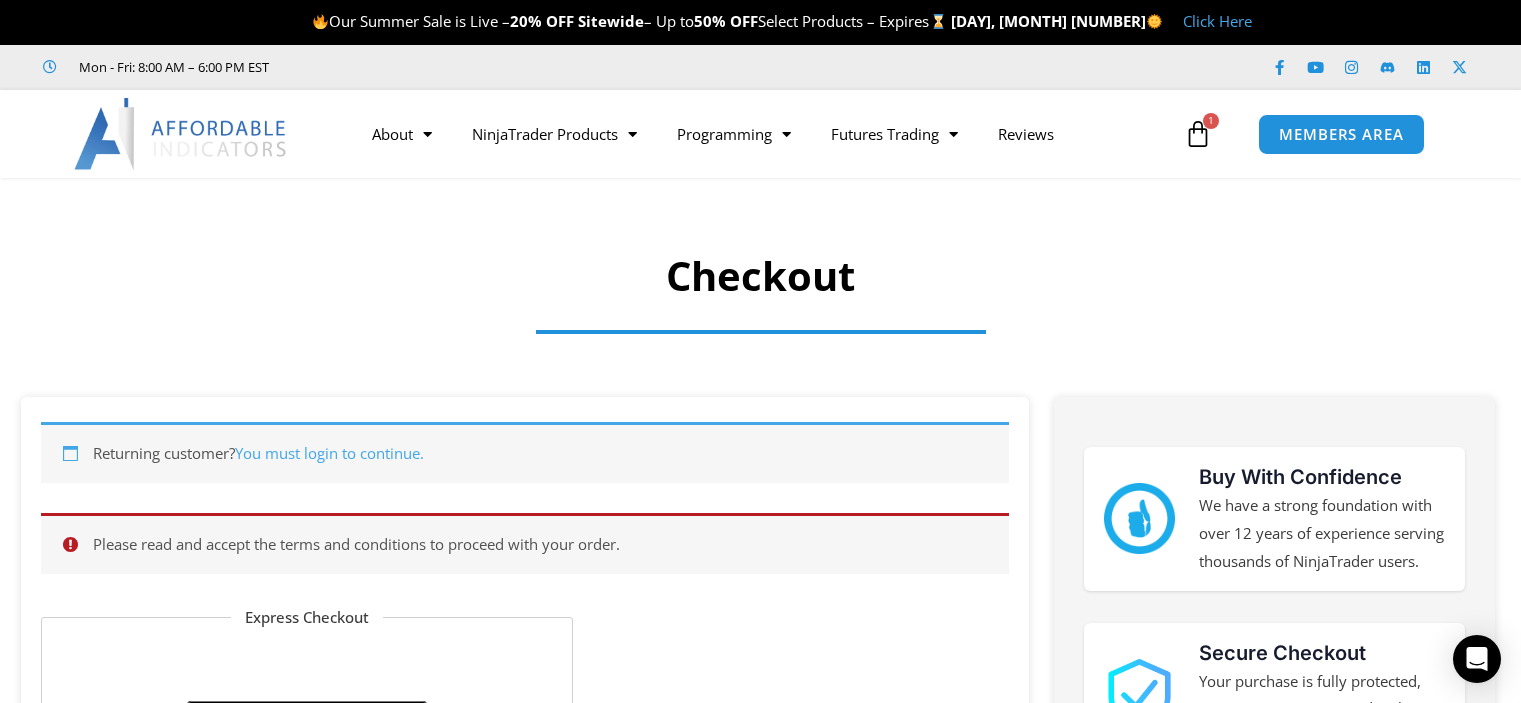 select on "**" 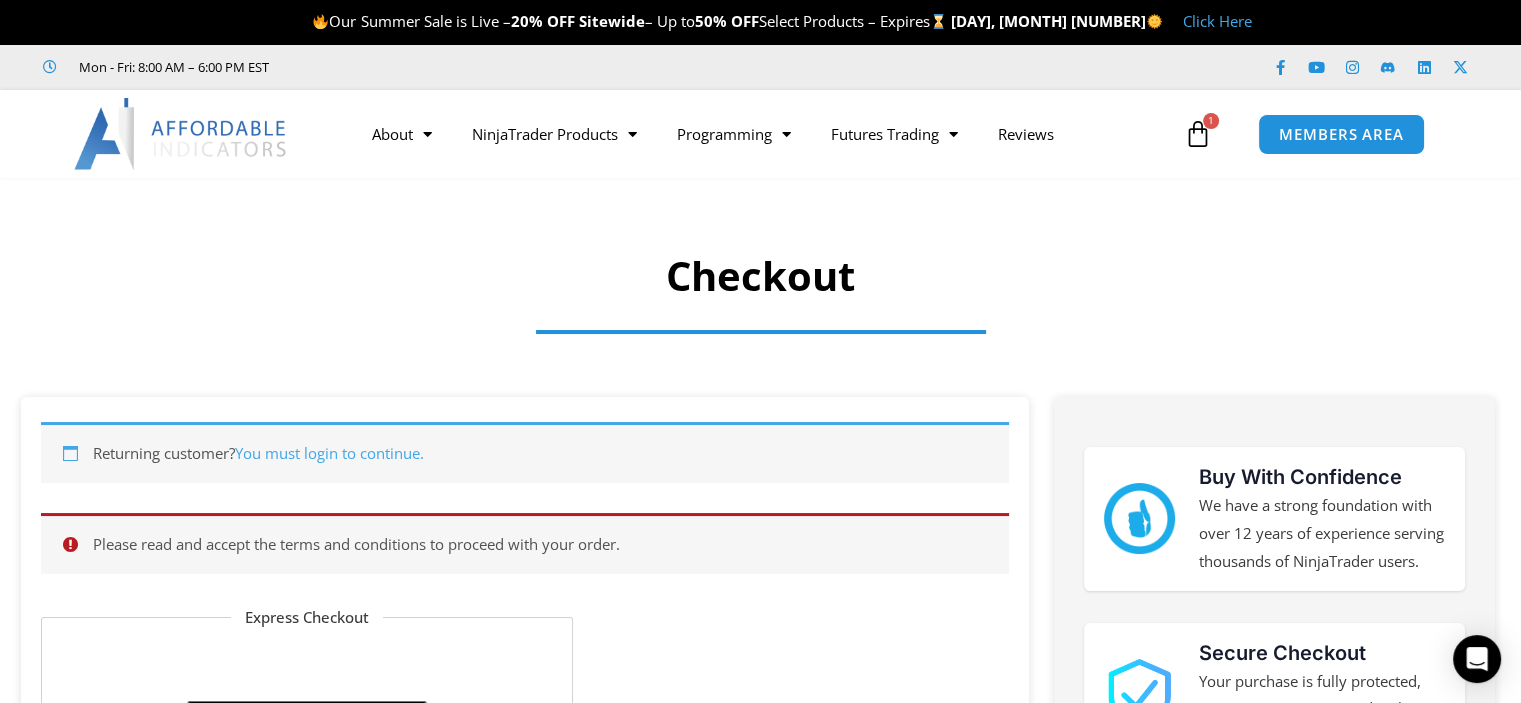 scroll, scrollTop: 0, scrollLeft: 0, axis: both 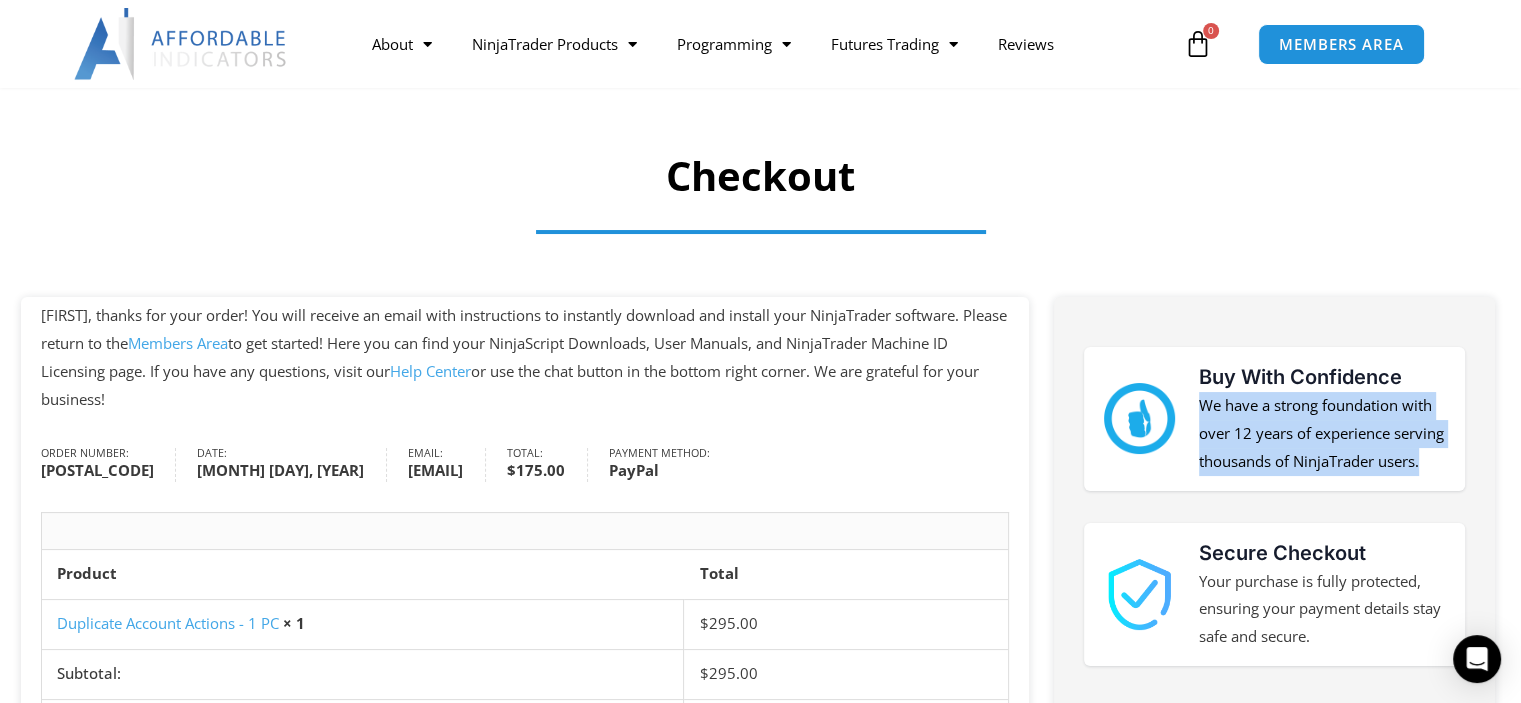 drag, startPoint x: 1271, startPoint y: 478, endPoint x: 1200, endPoint y: 395, distance: 109.22454 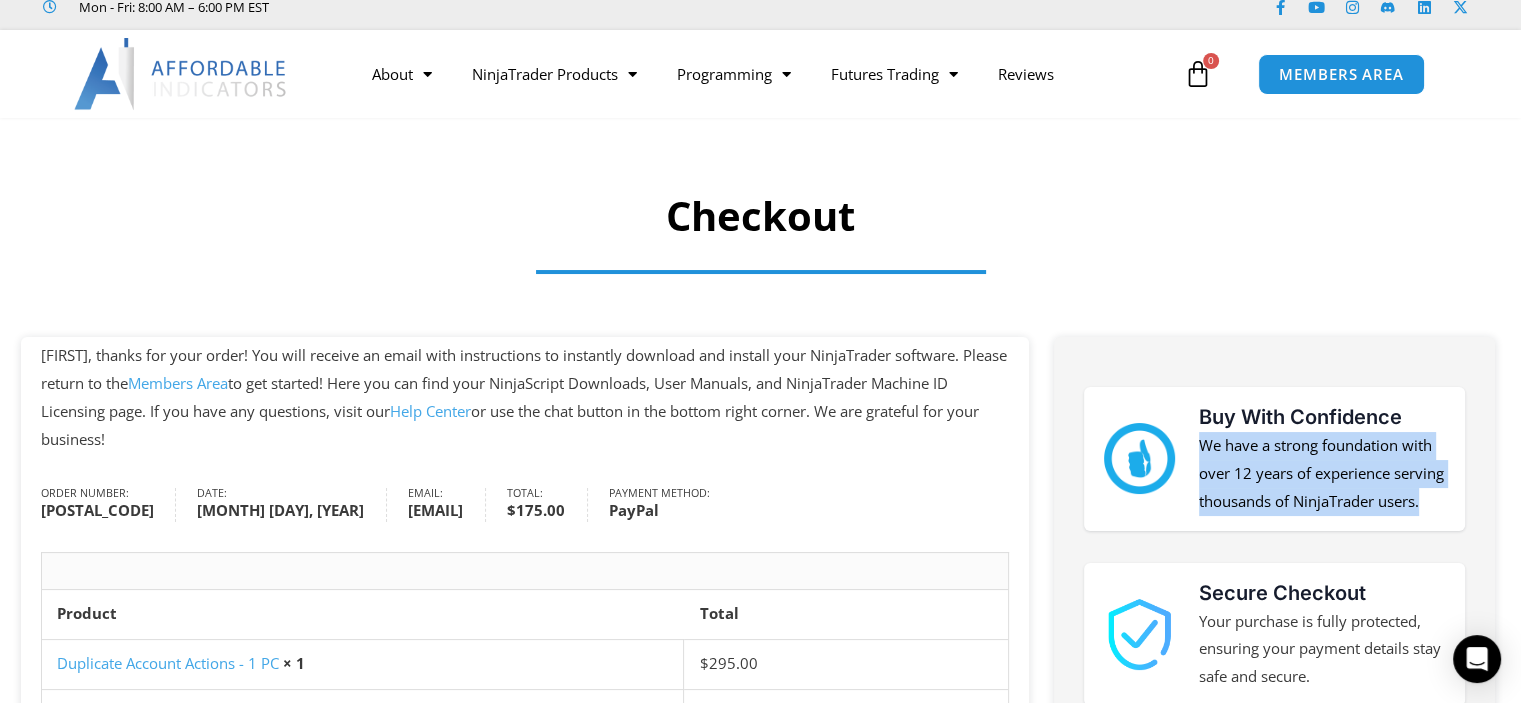 scroll, scrollTop: 0, scrollLeft: 0, axis: both 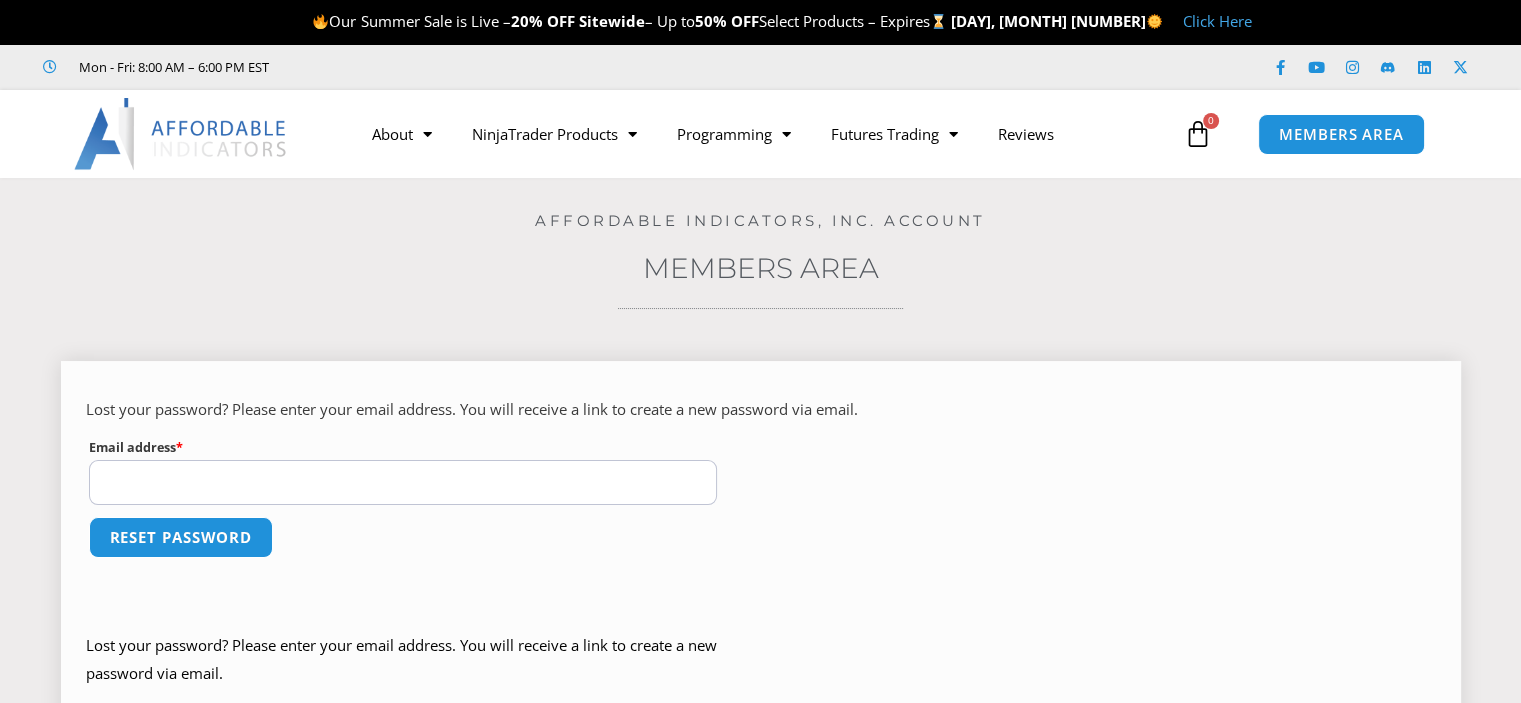 click on "Email address  * Required" at bounding box center [403, 482] 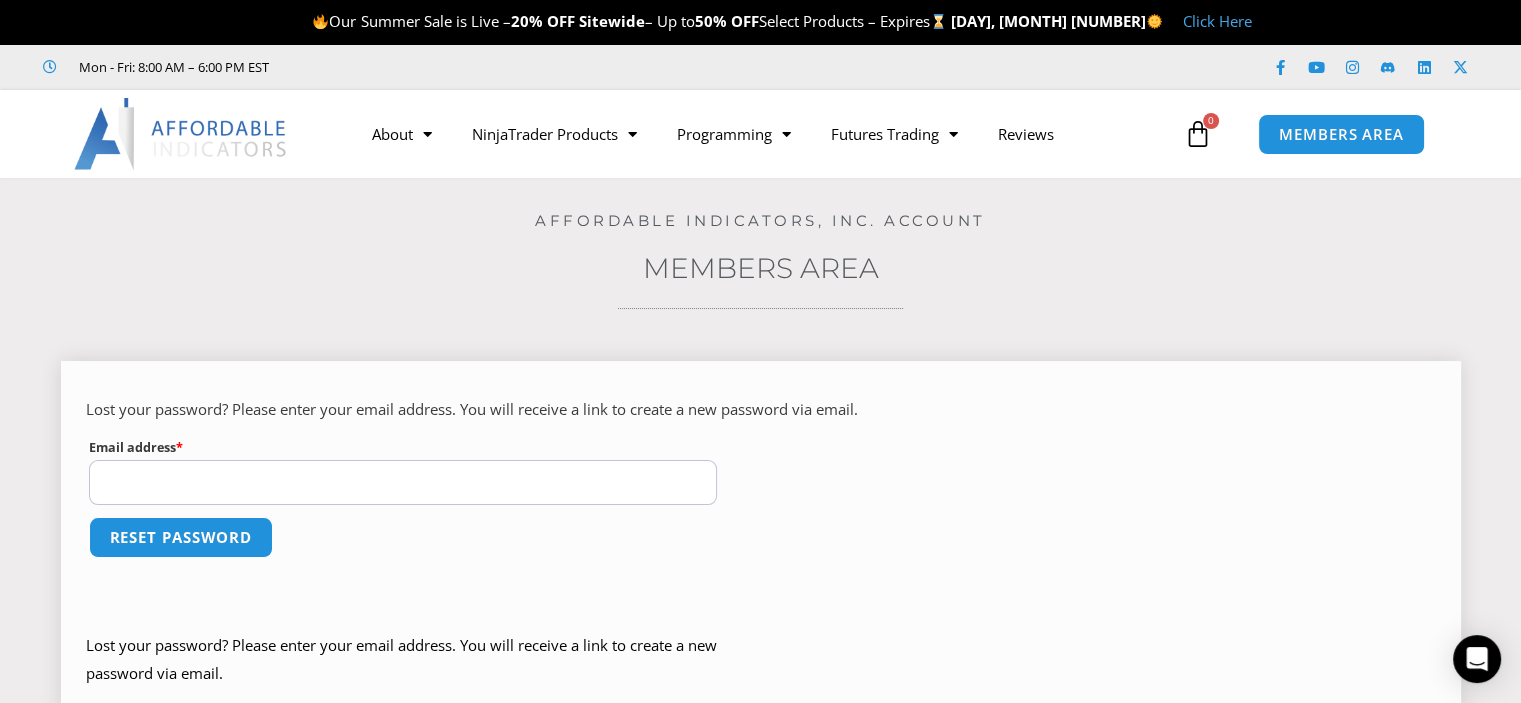 type on "**********" 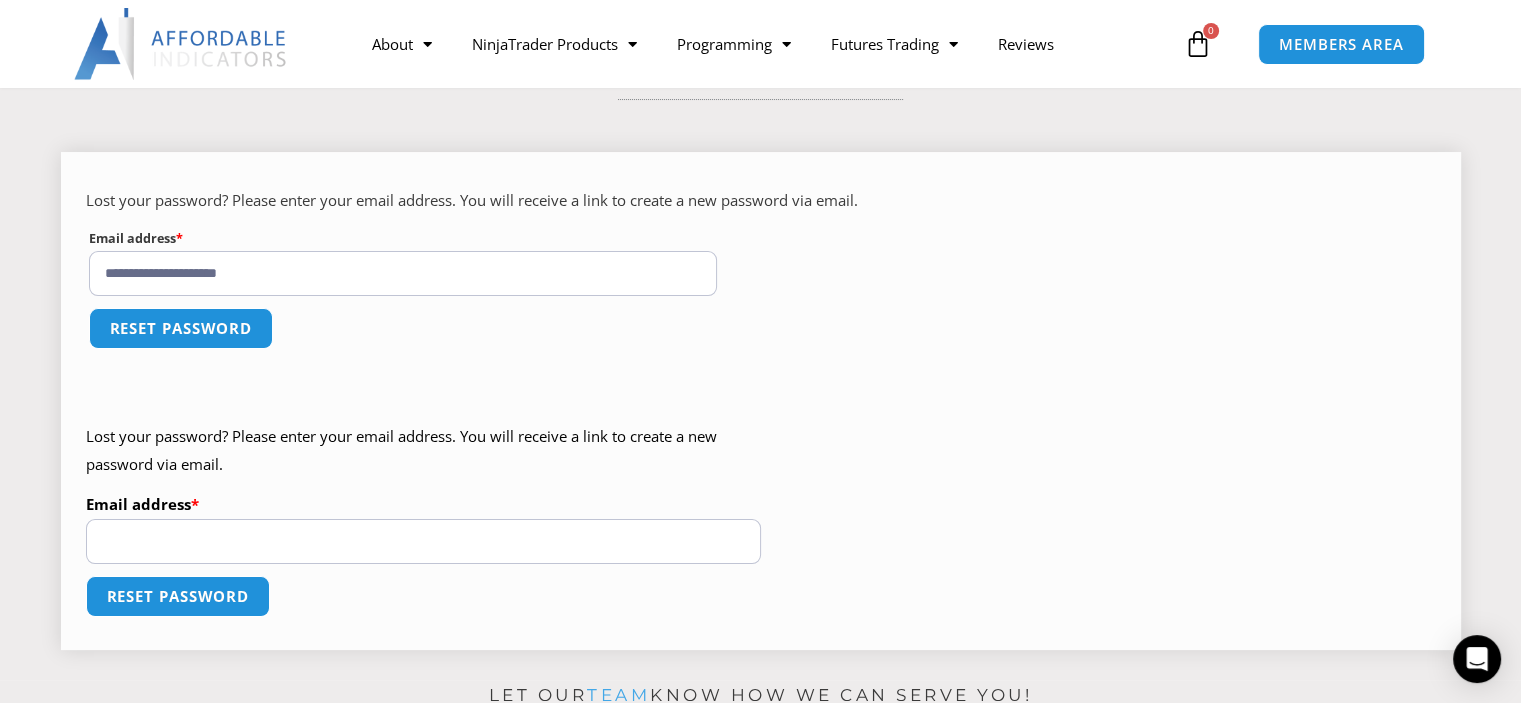 scroll, scrollTop: 100, scrollLeft: 0, axis: vertical 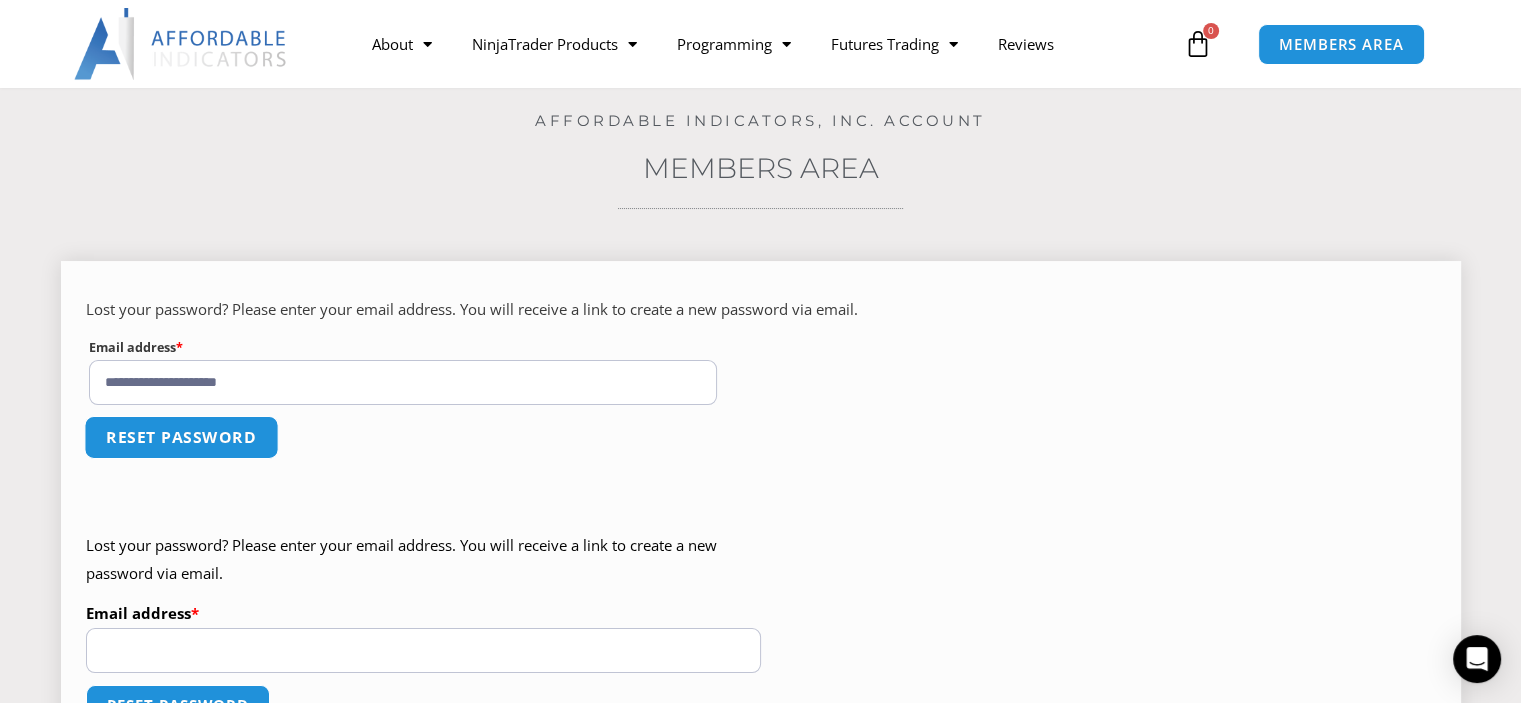 click on "Reset password" at bounding box center [181, 437] 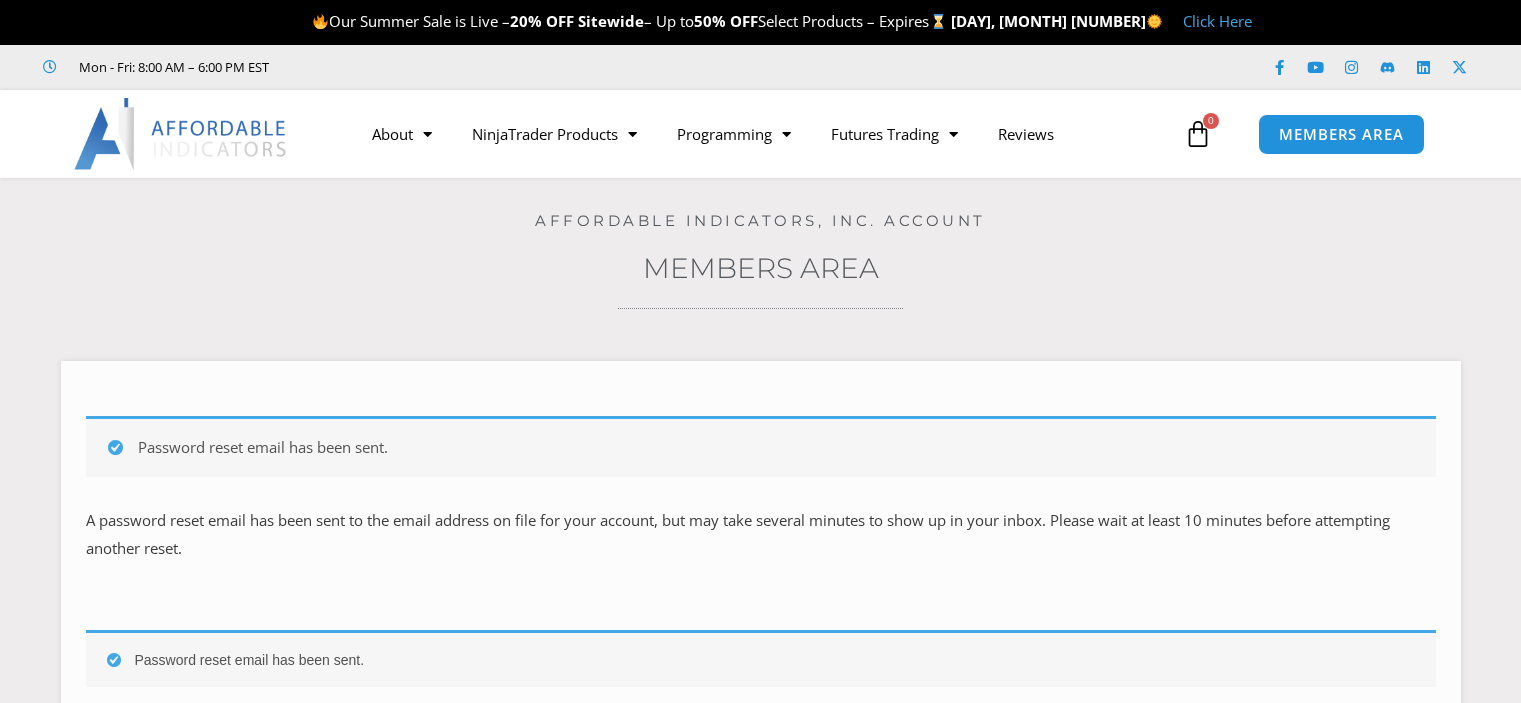 scroll, scrollTop: 0, scrollLeft: 0, axis: both 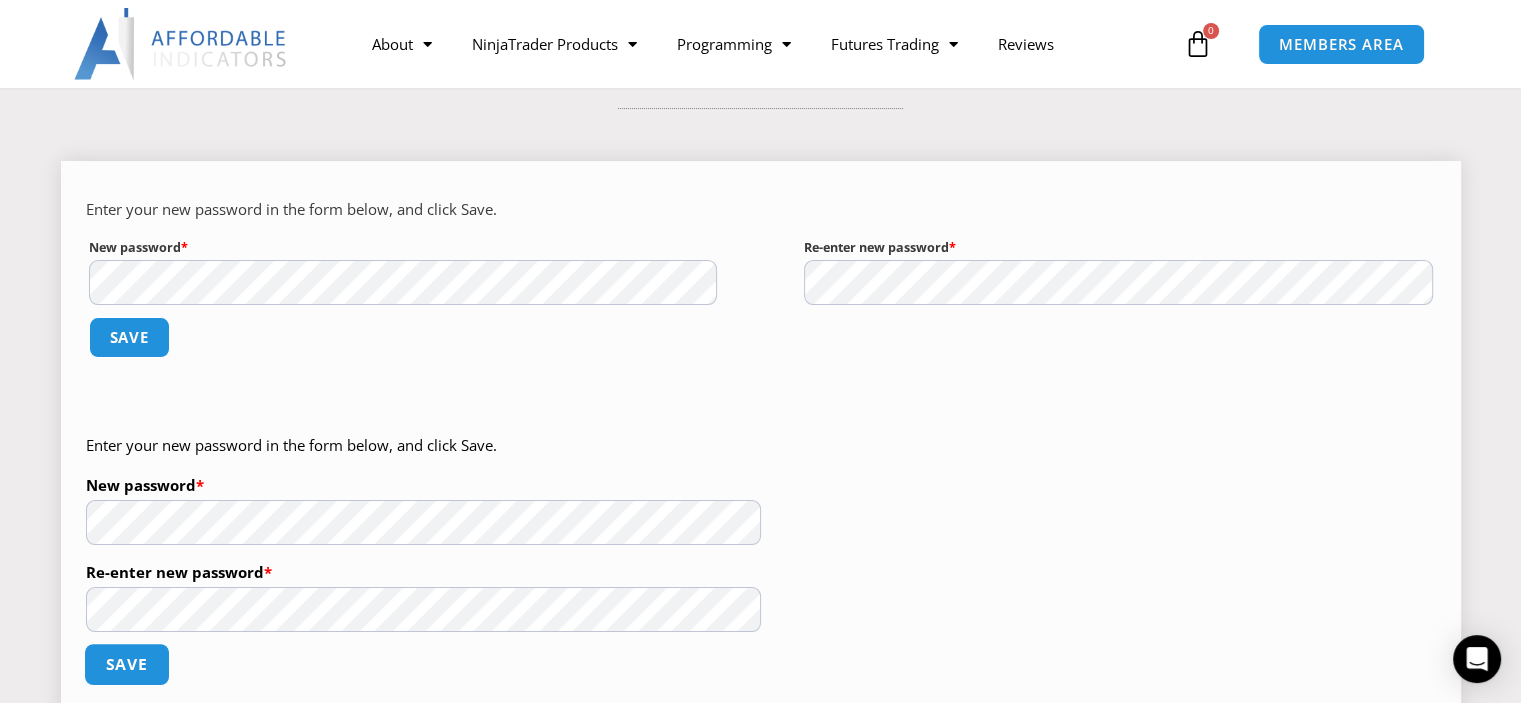 click on "Save" at bounding box center (126, 664) 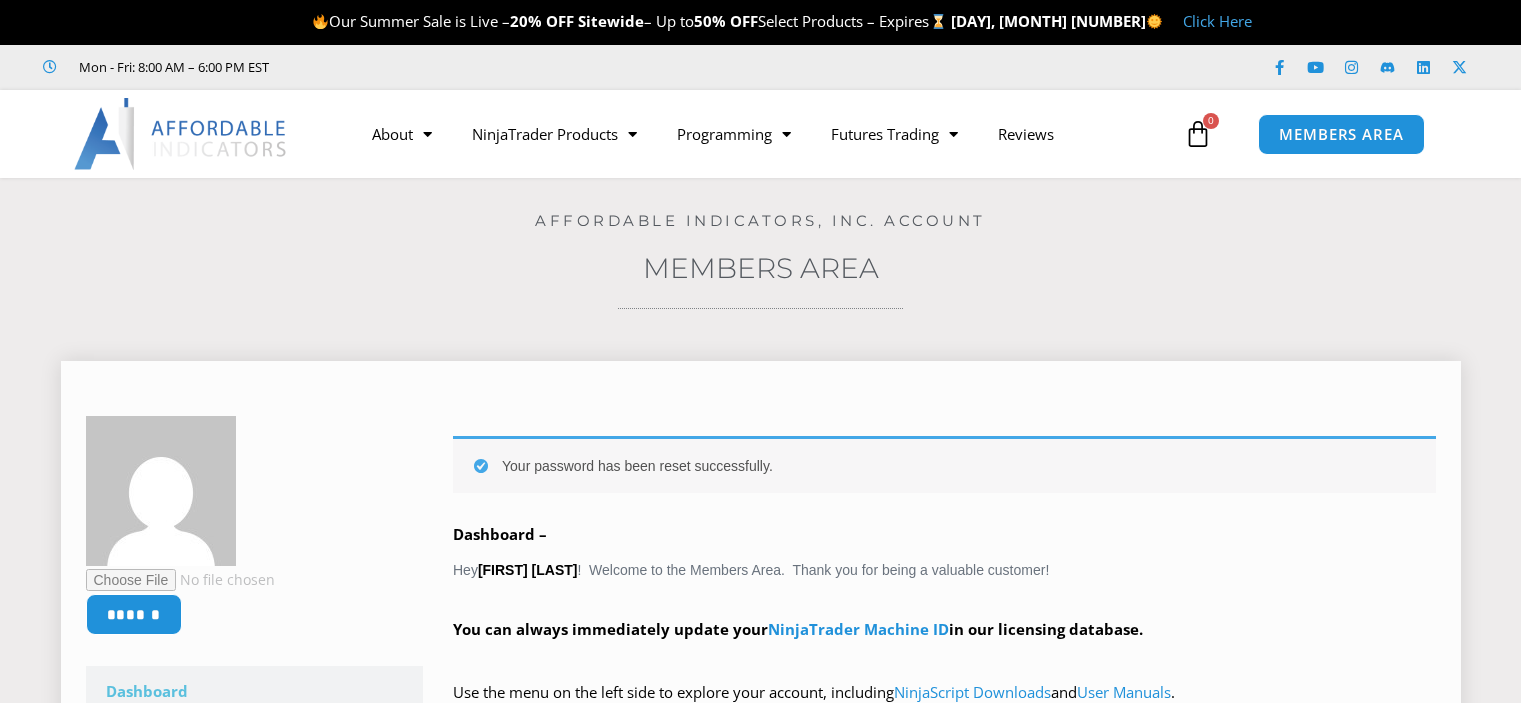 scroll, scrollTop: 0, scrollLeft: 0, axis: both 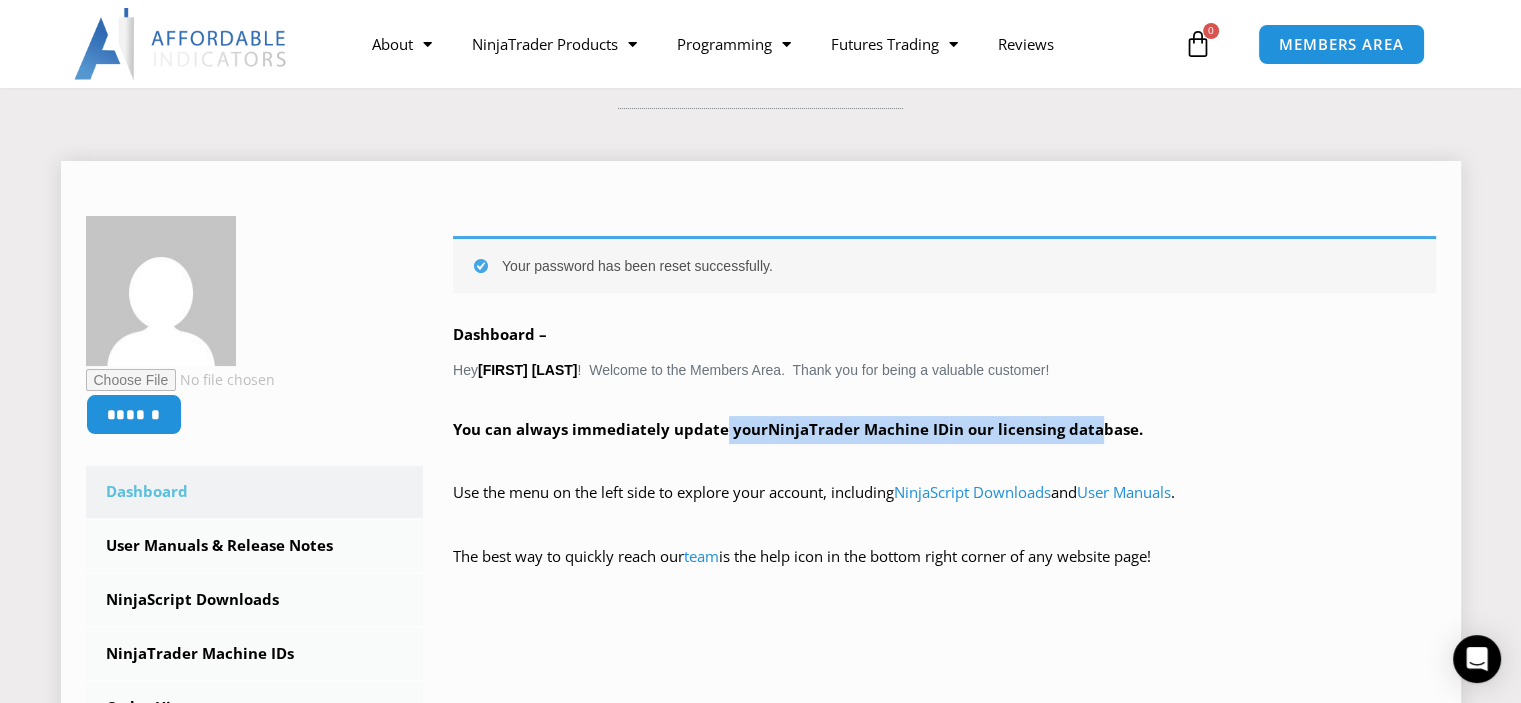 drag, startPoint x: 672, startPoint y: 437, endPoint x: 1092, endPoint y: 435, distance: 420.00476 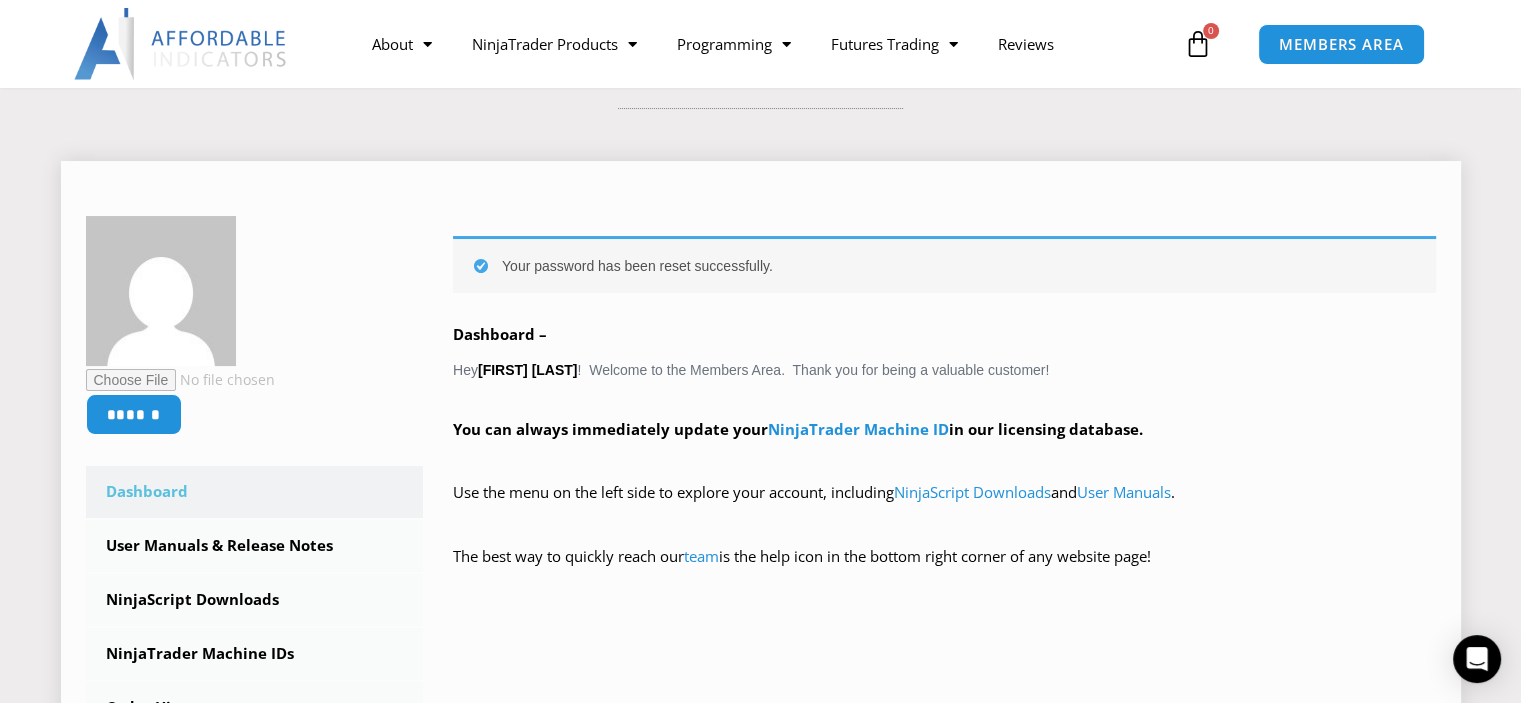 click on "You can always immediately update your
NinjaTrader Machine ID  in our licensing database." at bounding box center [944, 444] 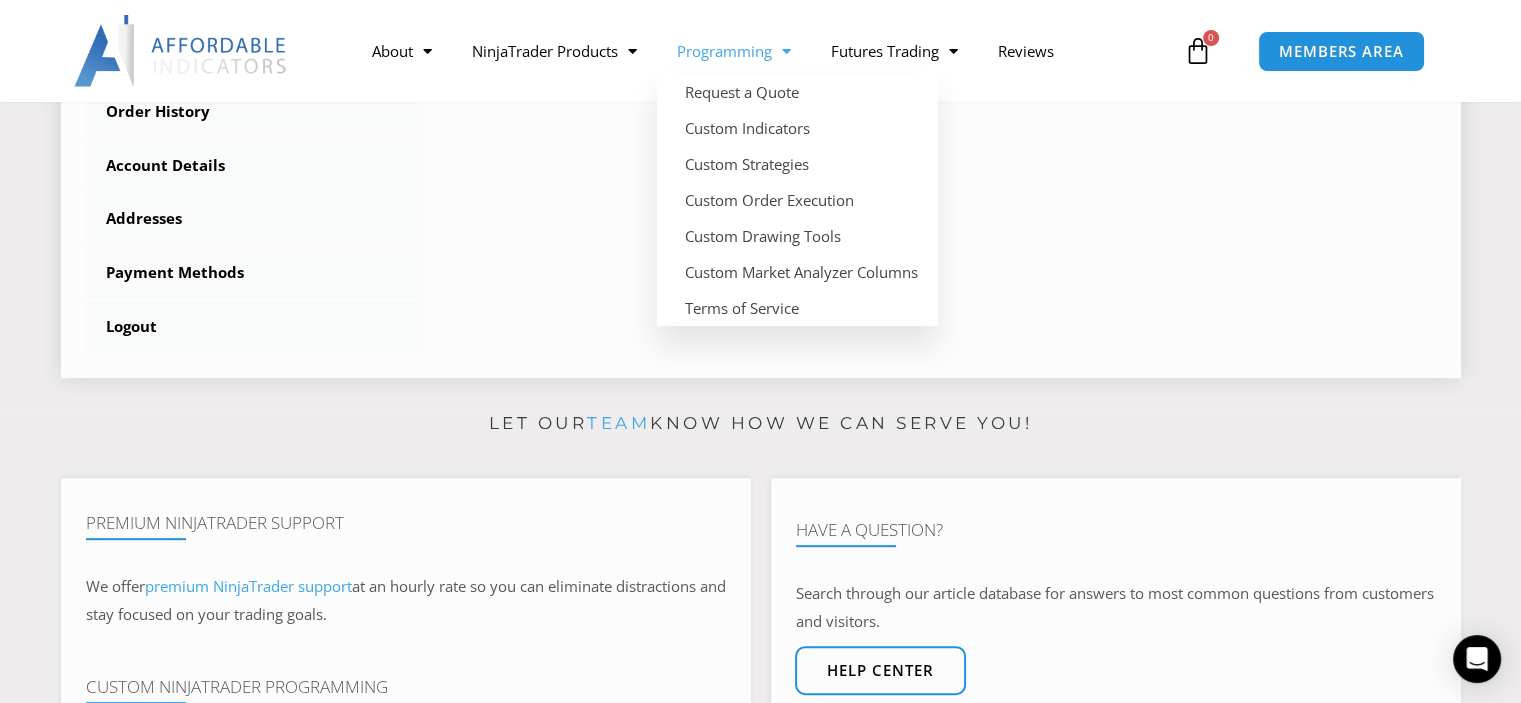 scroll, scrollTop: 800, scrollLeft: 0, axis: vertical 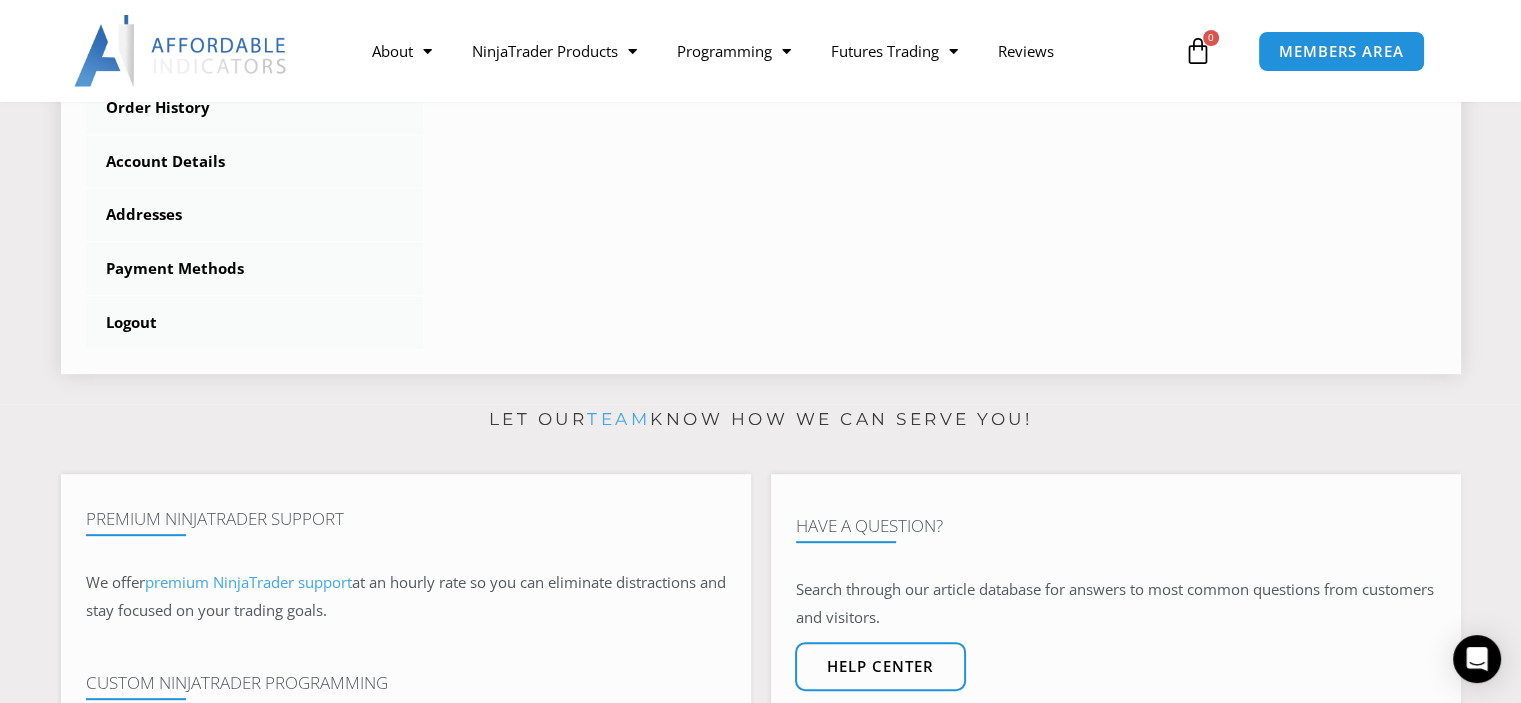 click on "******
Dashboard
Subscriptions
User Manuals & Release Notes
NinjaScript Downloads
NinjaTrader Machine IDs
Order History
Account Details
Addresses
Payment Methods
Logout
Your password has been reset successfully.
Dashboard –  Hey  peter majka !  Welcome to the Members Area.  Thank you for being a valuable customer!
You can always immediately update your
NinjaTrader Machine ID  in our licensing database.
Use the menu on the left side to explore your account, including  NinjaScript Downloads  and
team" at bounding box center (761, -18) 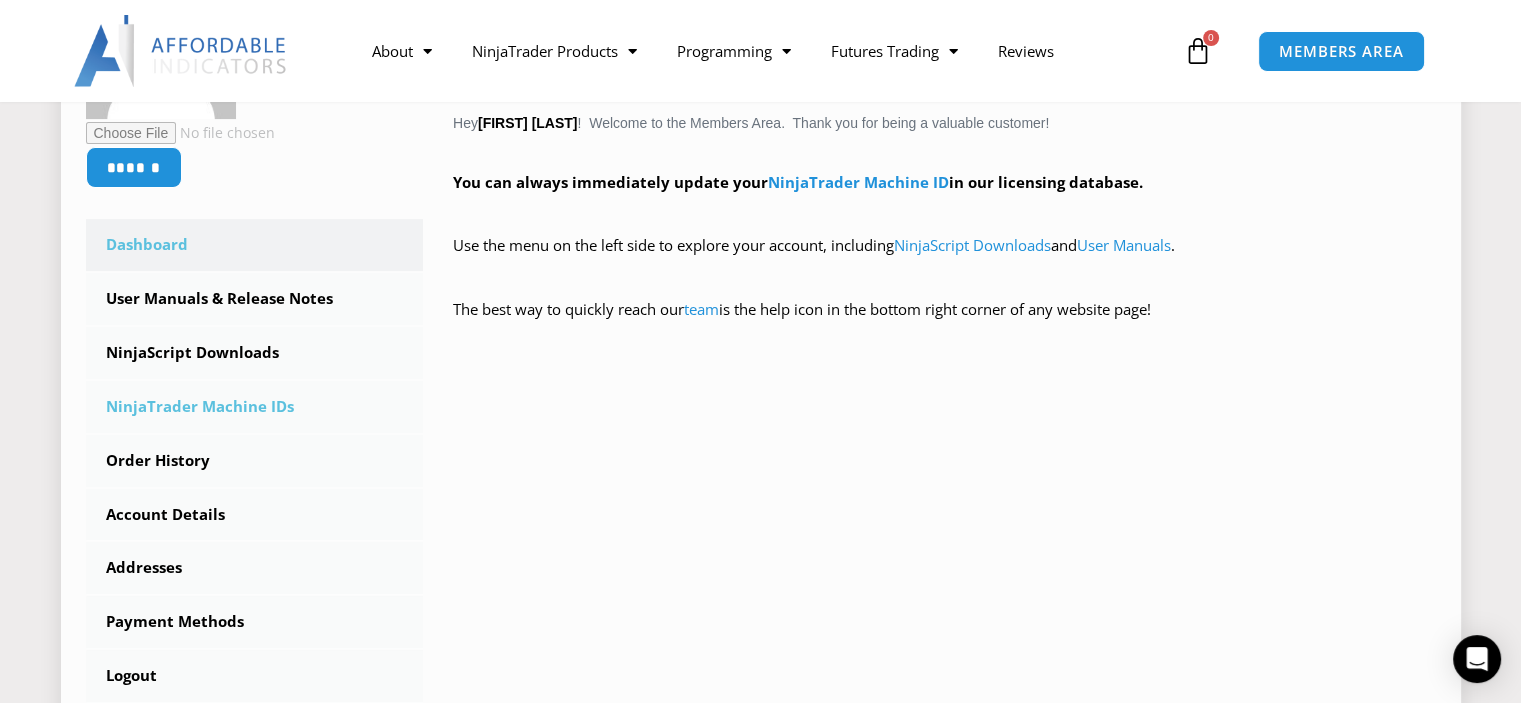 scroll, scrollTop: 500, scrollLeft: 0, axis: vertical 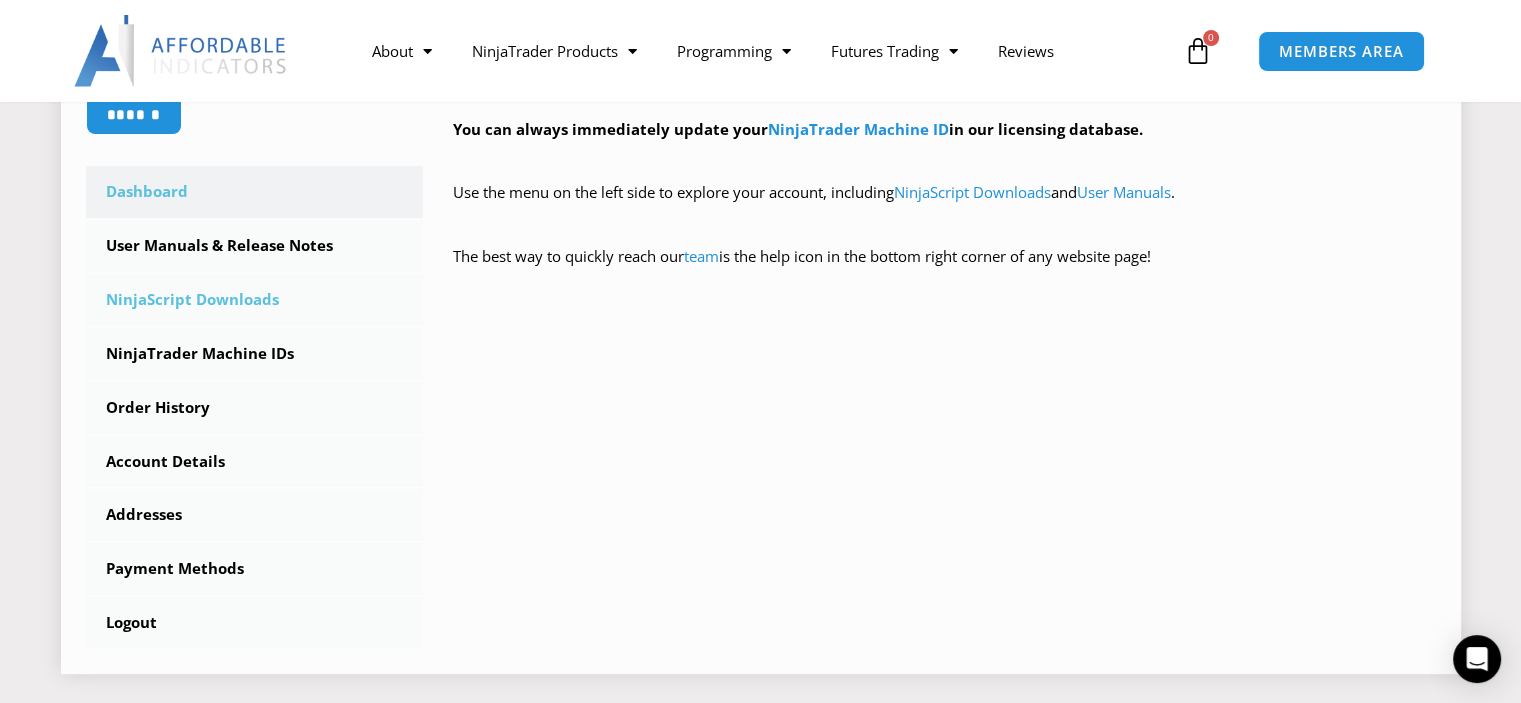 click on "NinjaScript Downloads" at bounding box center [255, 300] 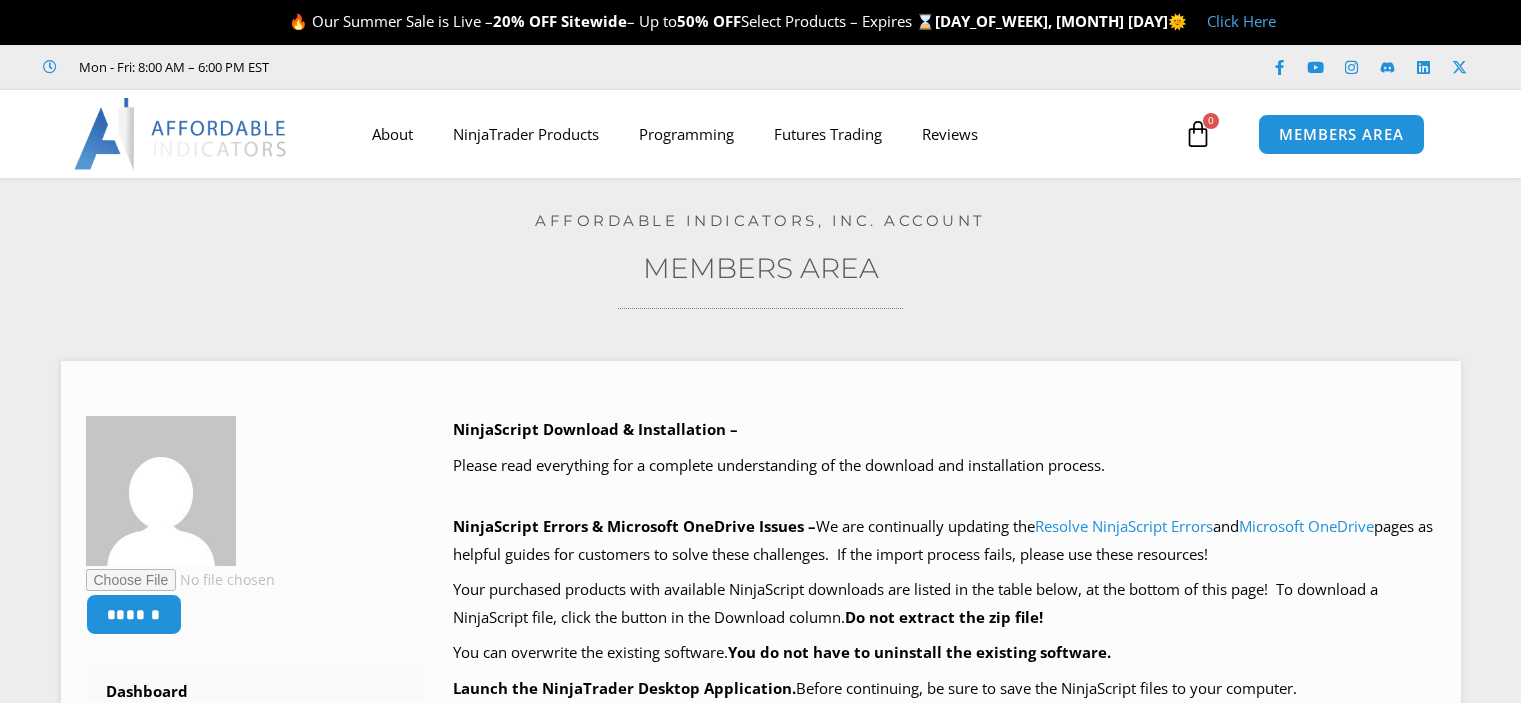 scroll, scrollTop: 0, scrollLeft: 0, axis: both 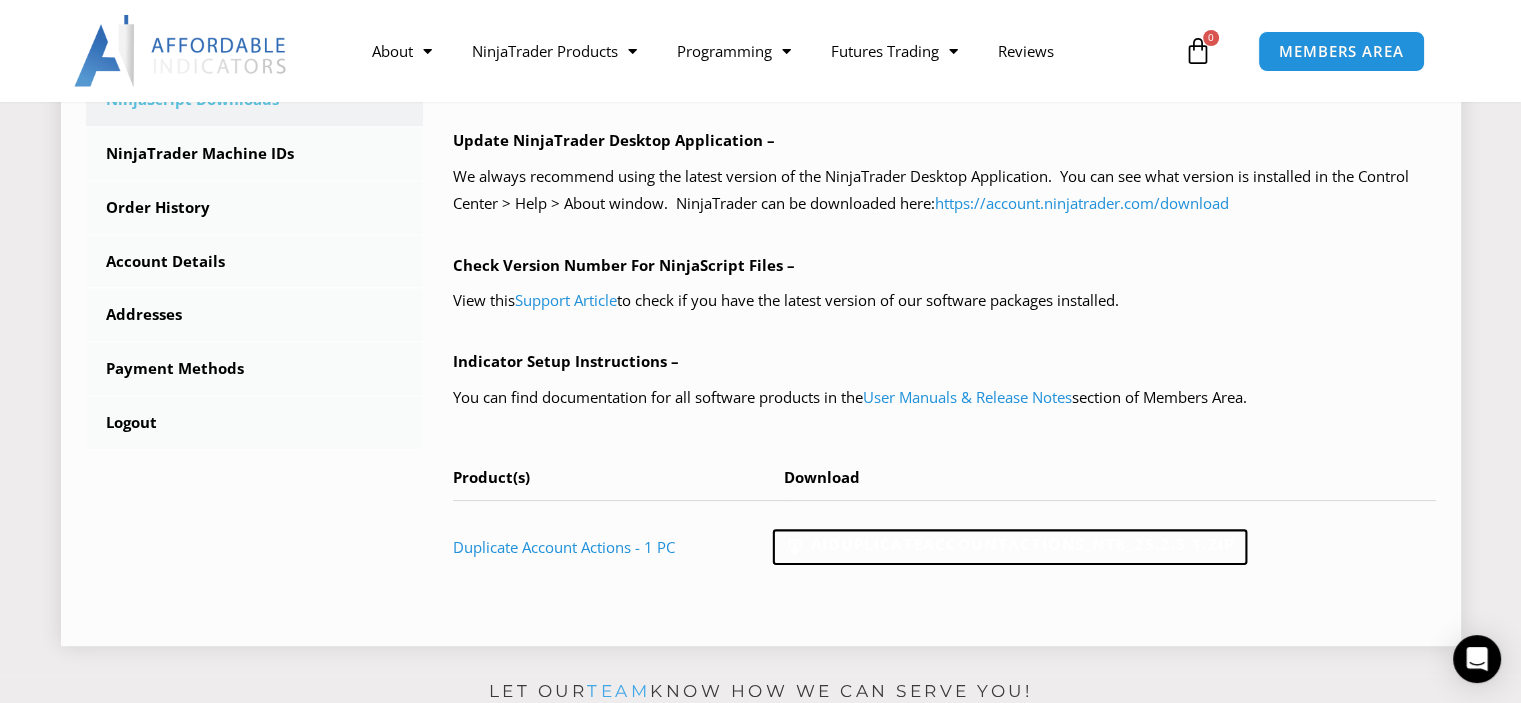 click on "AIDuplicateAccountActions_NT8_25.2.5.1.zip" at bounding box center [1009, 548] 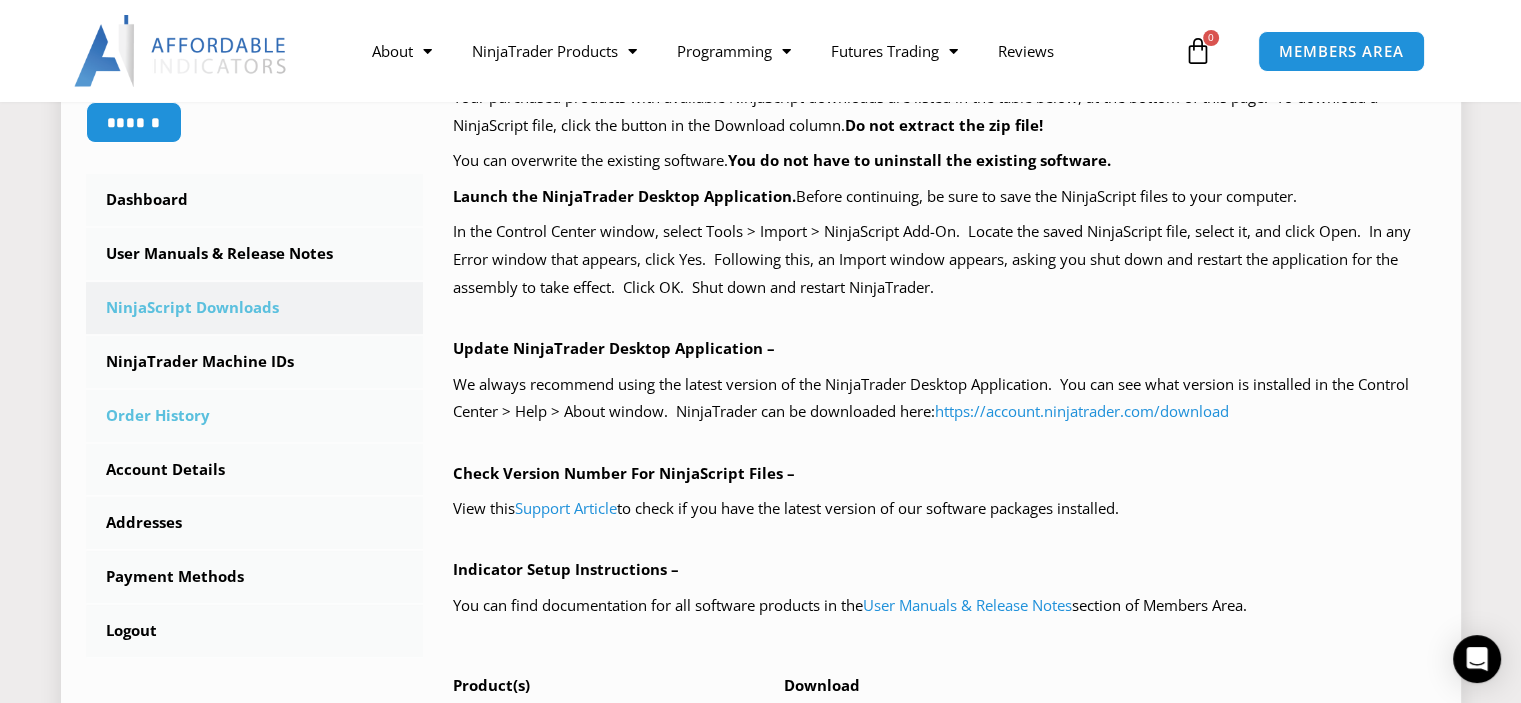 scroll, scrollTop: 500, scrollLeft: 0, axis: vertical 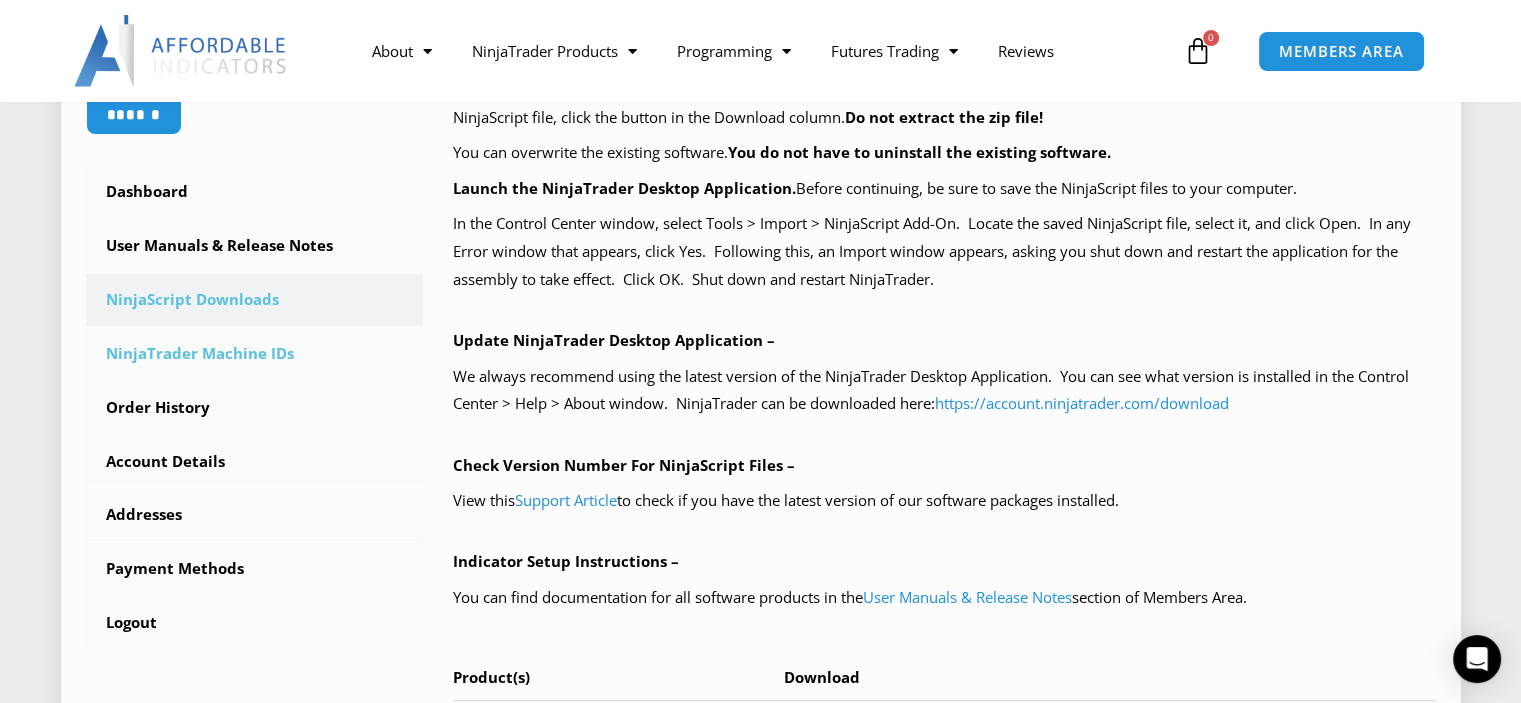click on "NinjaTrader Machine IDs" at bounding box center (255, 354) 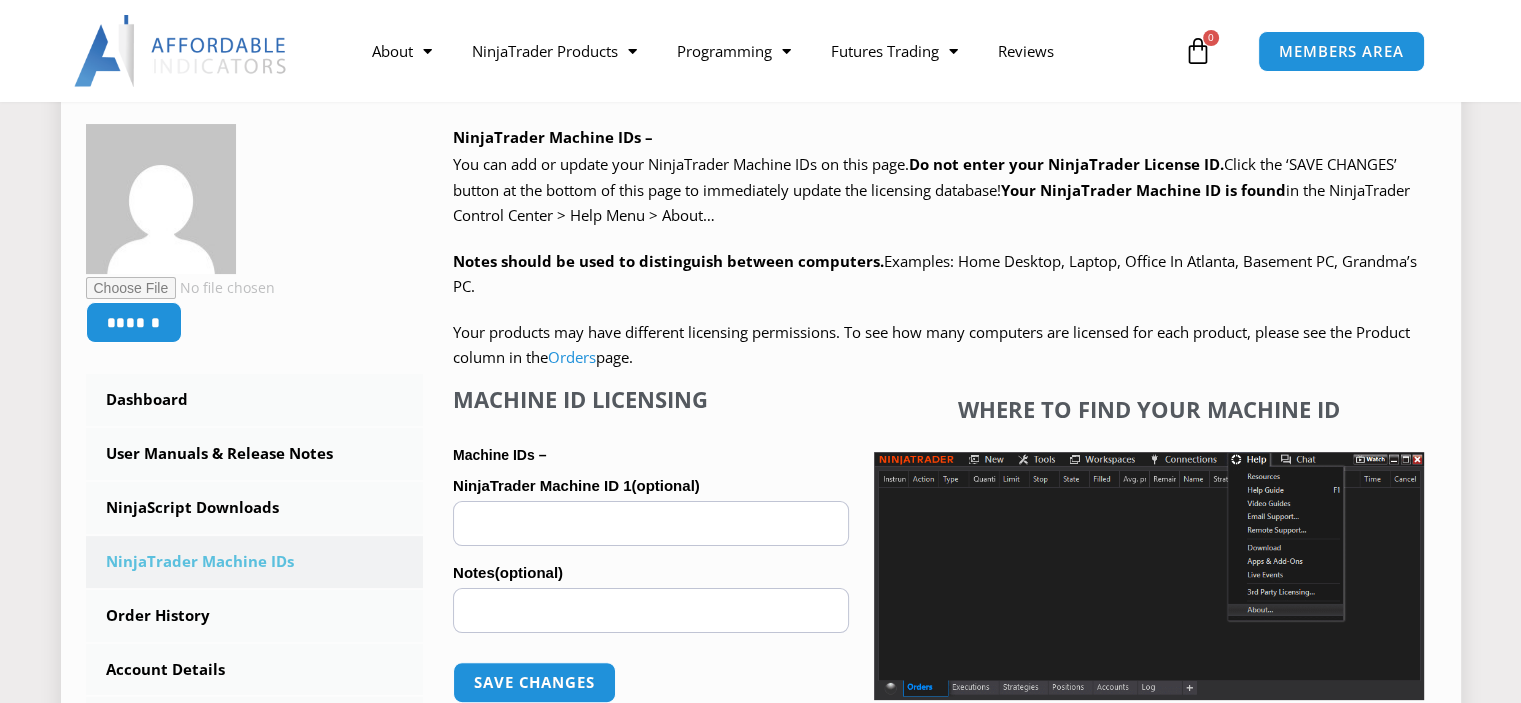 scroll, scrollTop: 400, scrollLeft: 0, axis: vertical 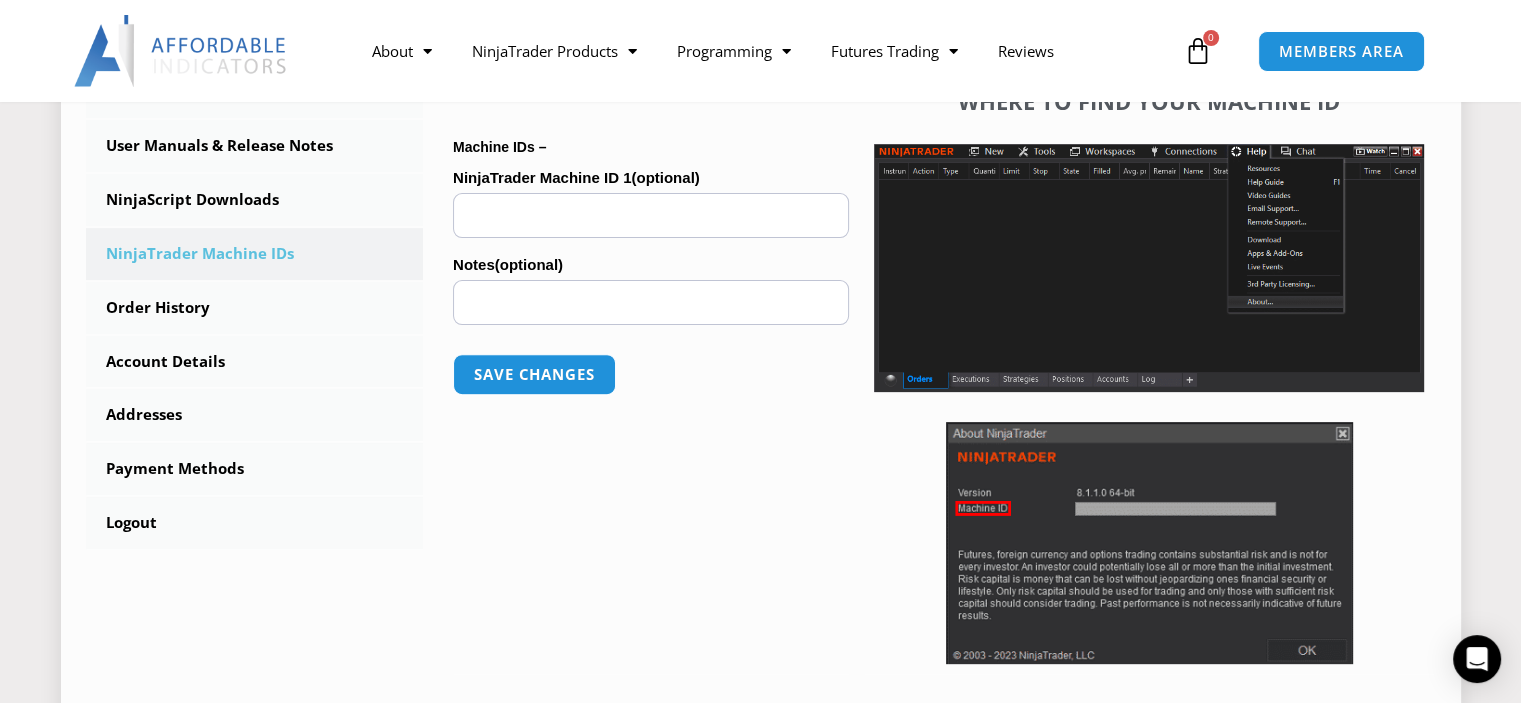 click on "NinjaTrader Machine ID 1  (optional)" at bounding box center [651, 215] 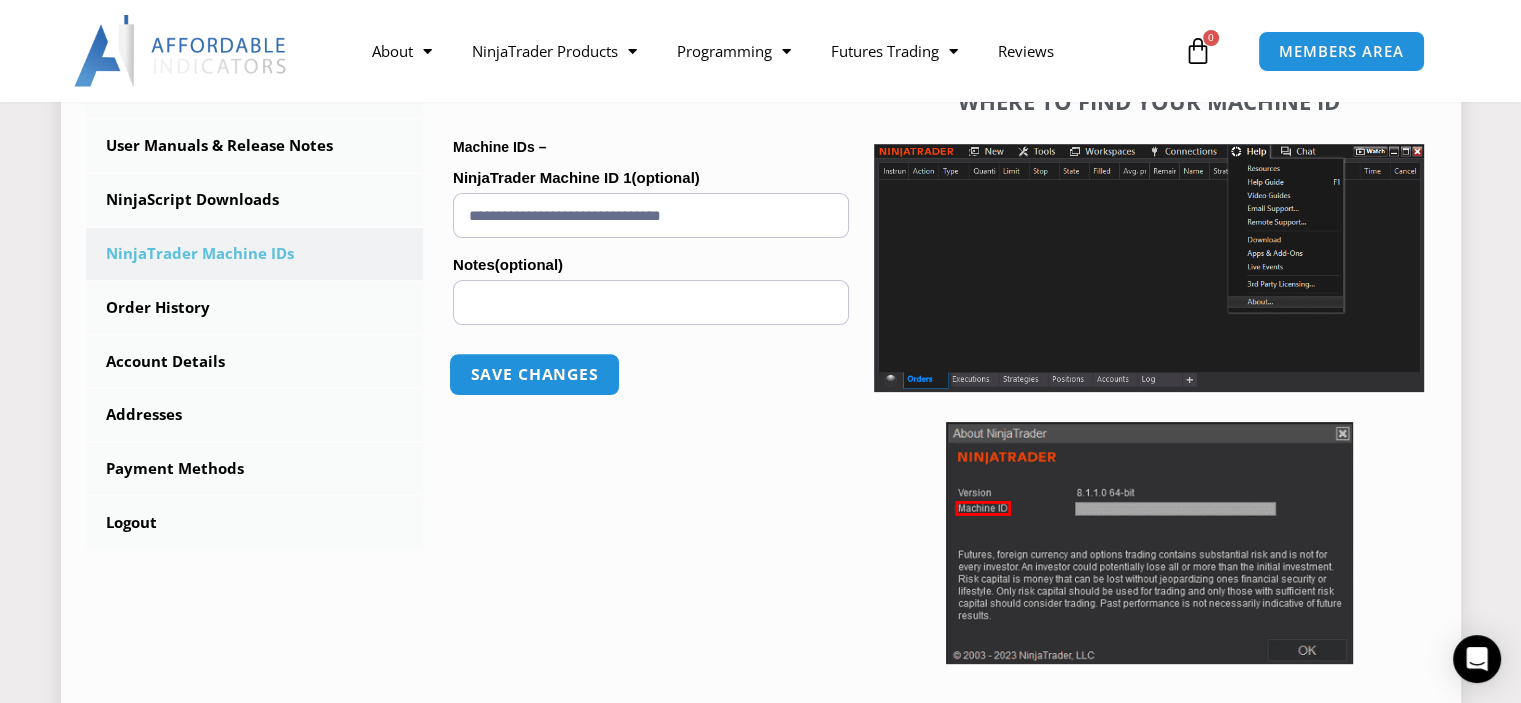 type on "**********" 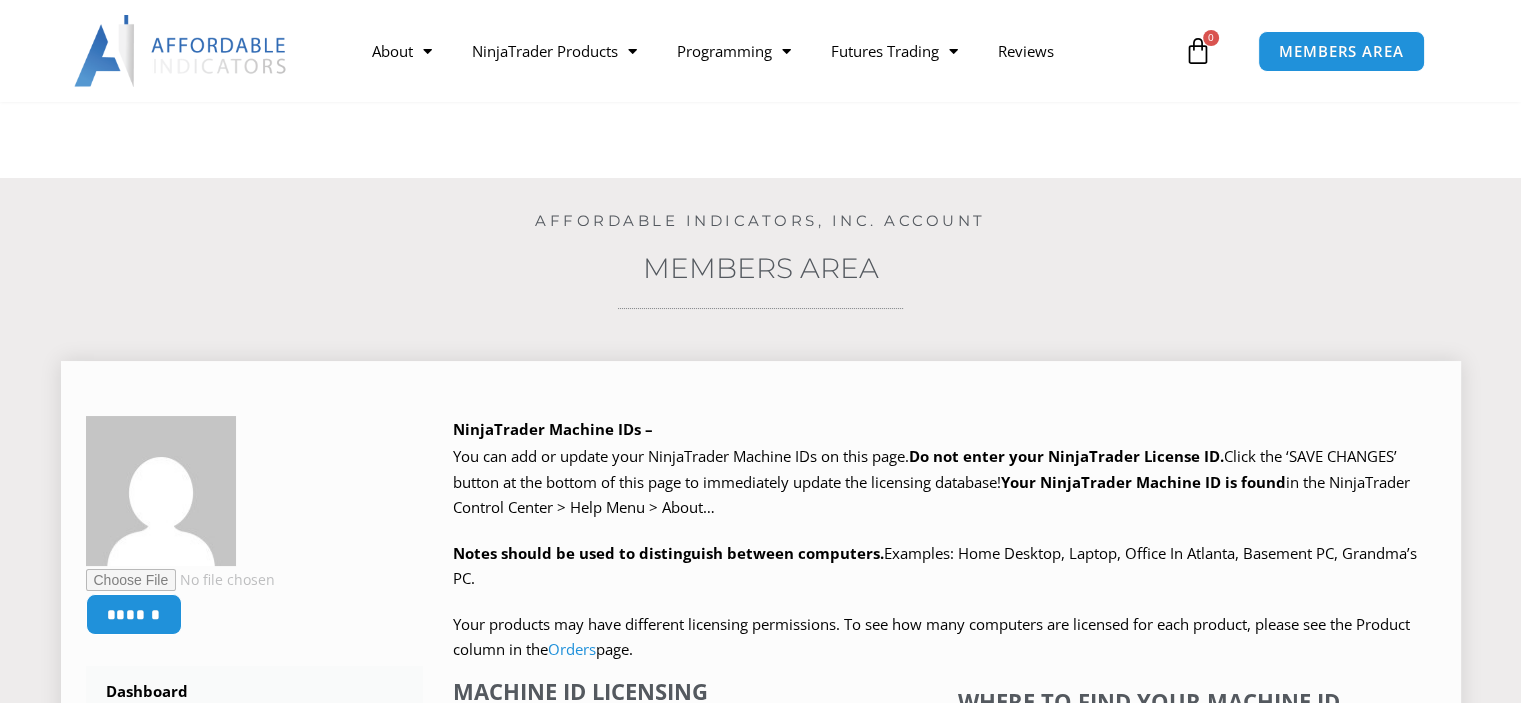 scroll, scrollTop: 500, scrollLeft: 0, axis: vertical 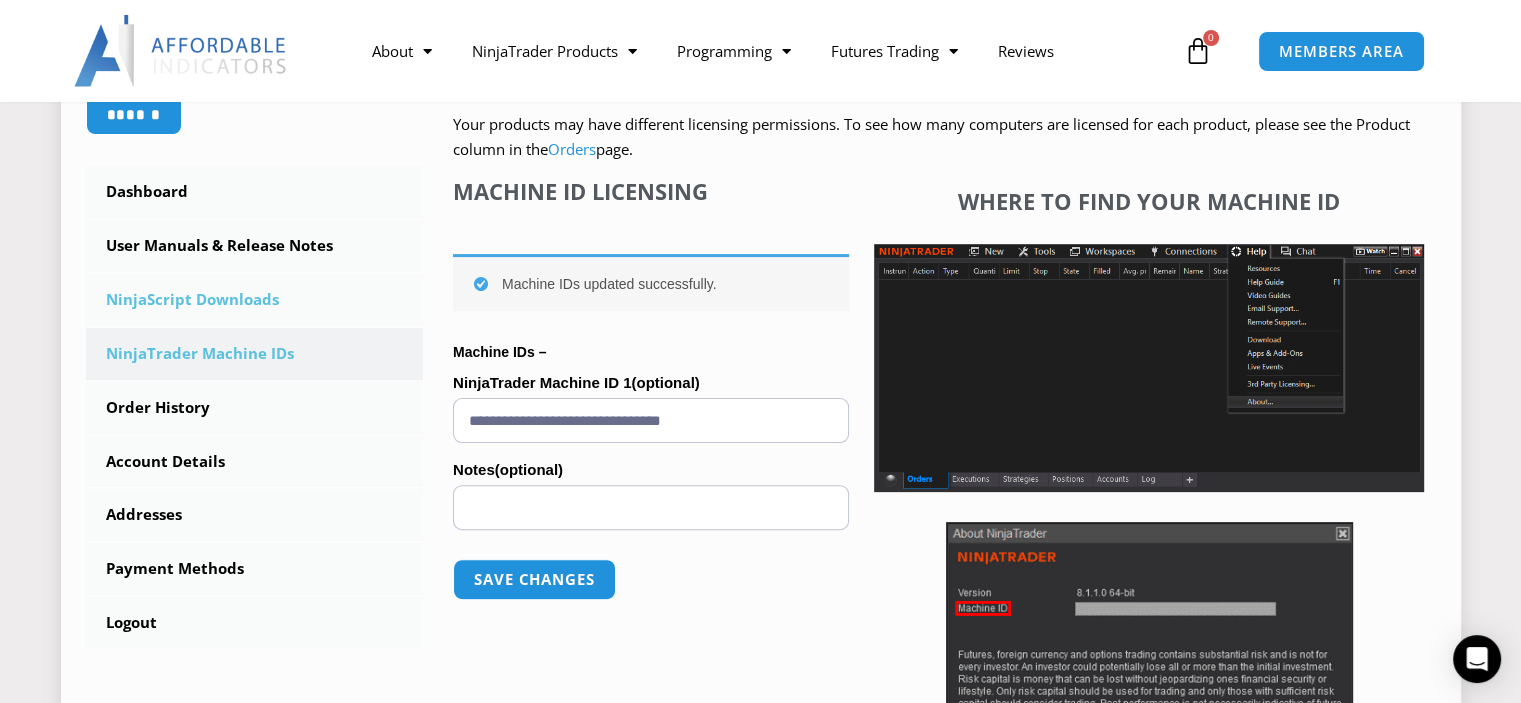 click on "NinjaScript Downloads" at bounding box center [255, 300] 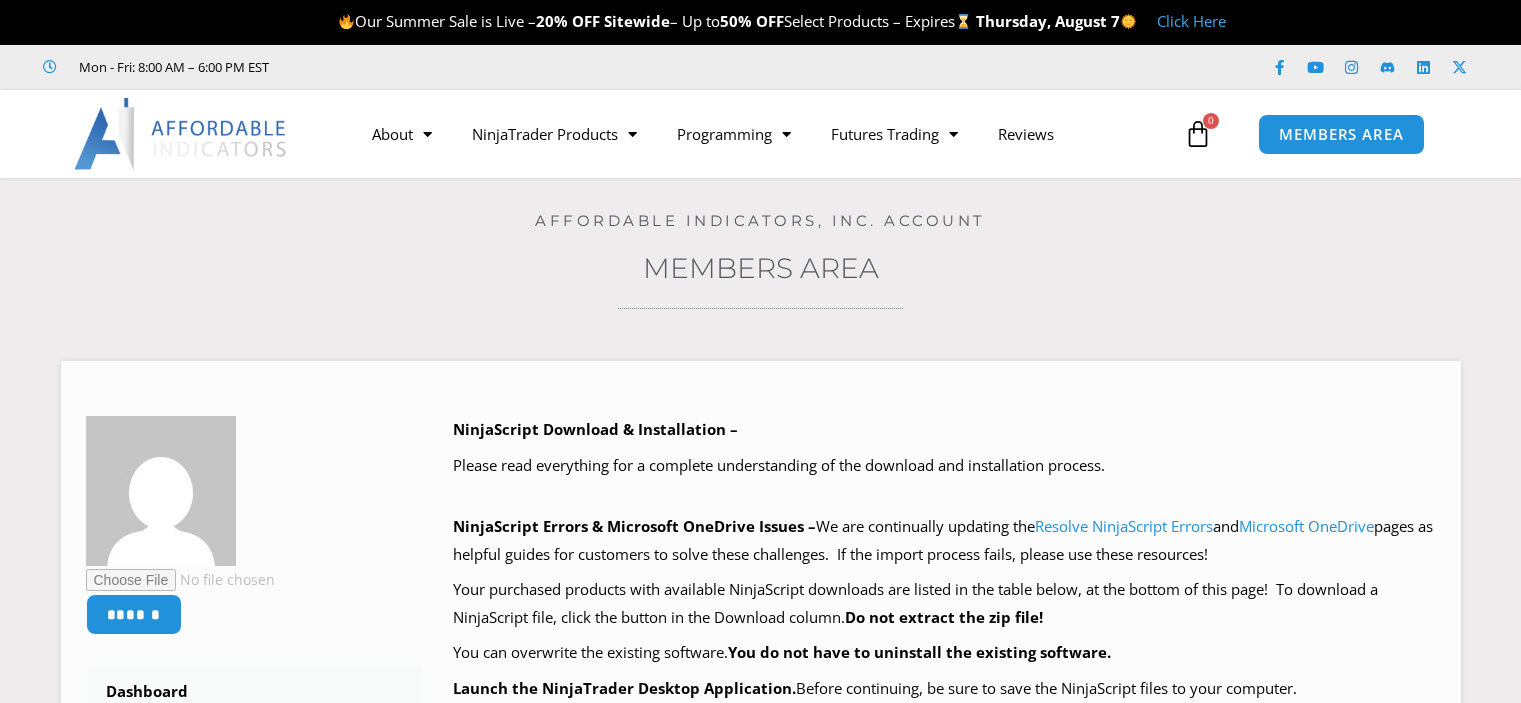 scroll, scrollTop: 0, scrollLeft: 0, axis: both 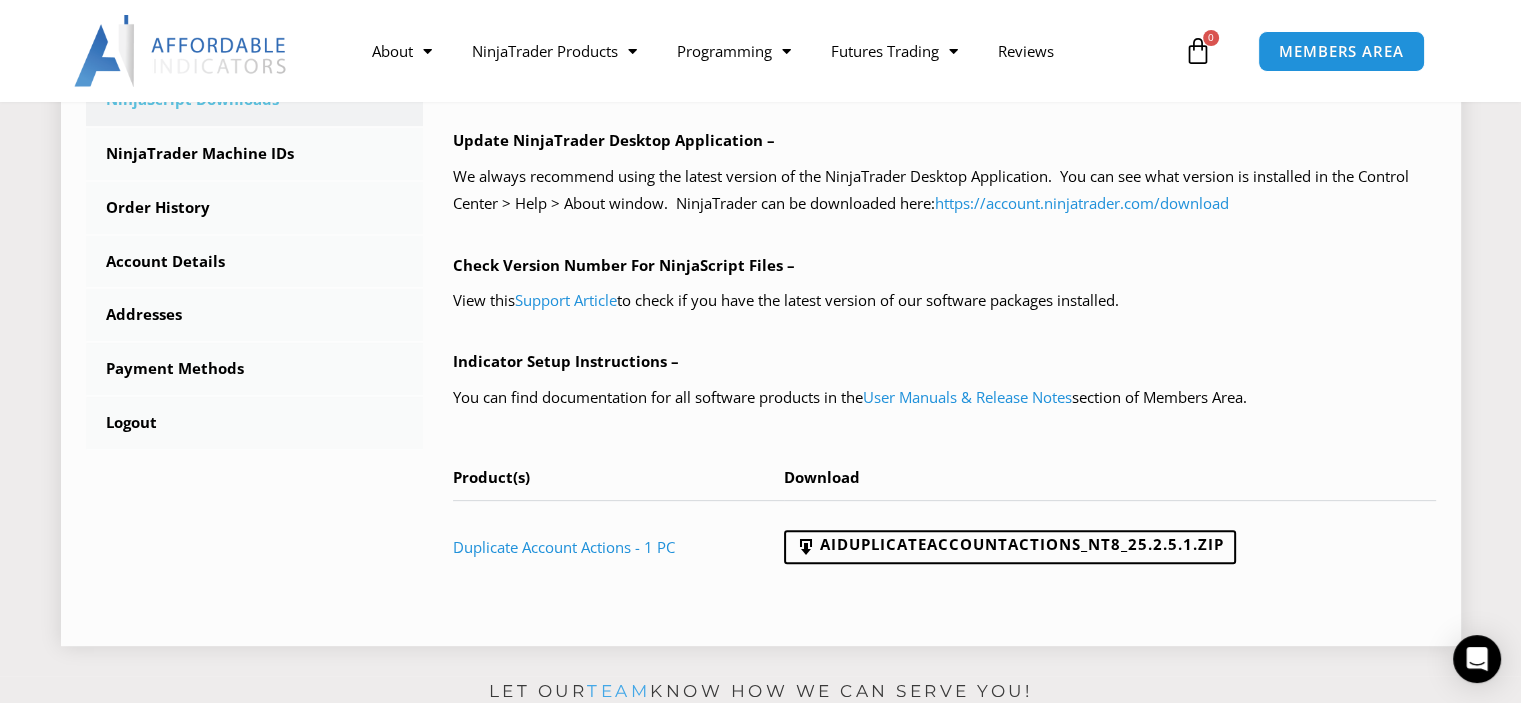 click on "We always recommend using the latest version of the NinjaTrader Desktop Application.  You can see what version is installed in the Control Center > Help > About window.  NinjaTrader can be downloaded here:  https://account.ninjatrader.com/download" at bounding box center [944, 191] 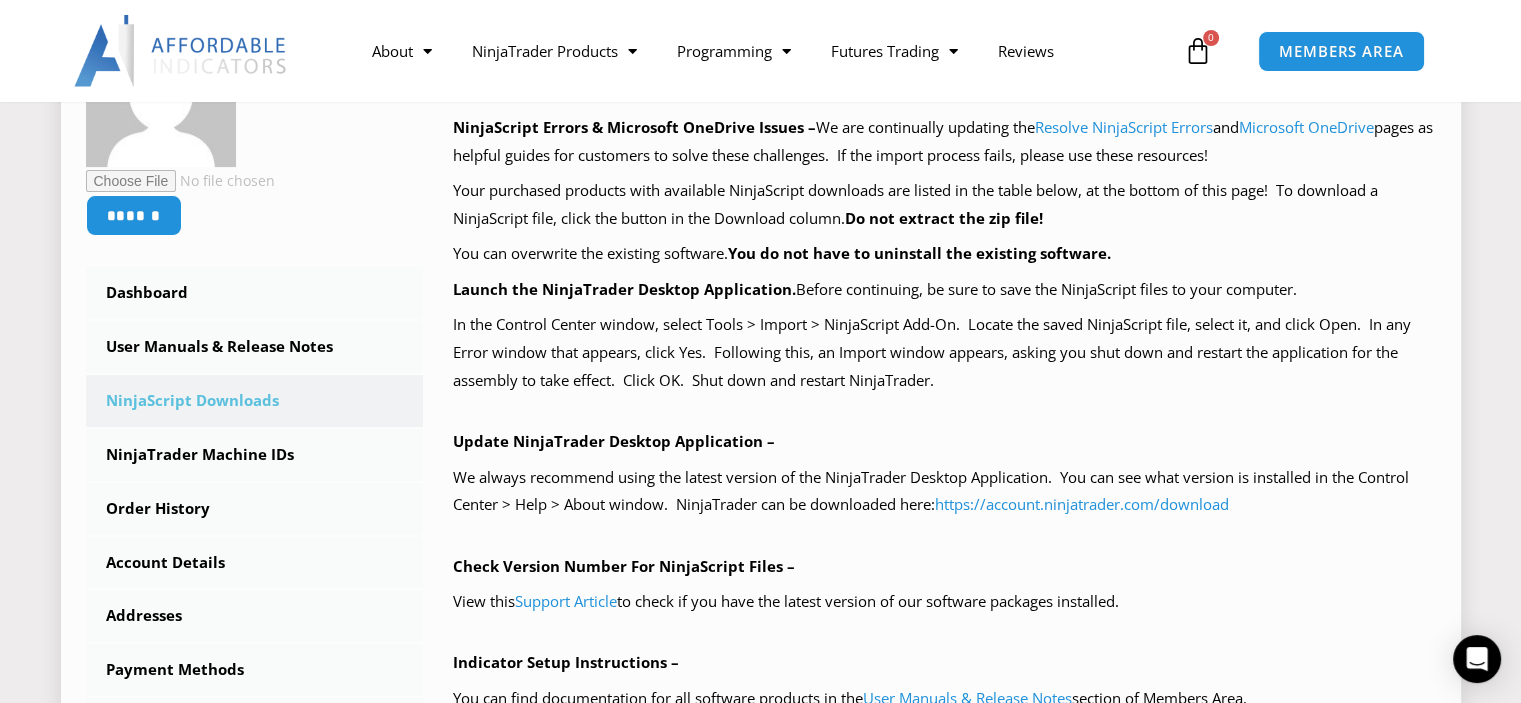 scroll, scrollTop: 400, scrollLeft: 0, axis: vertical 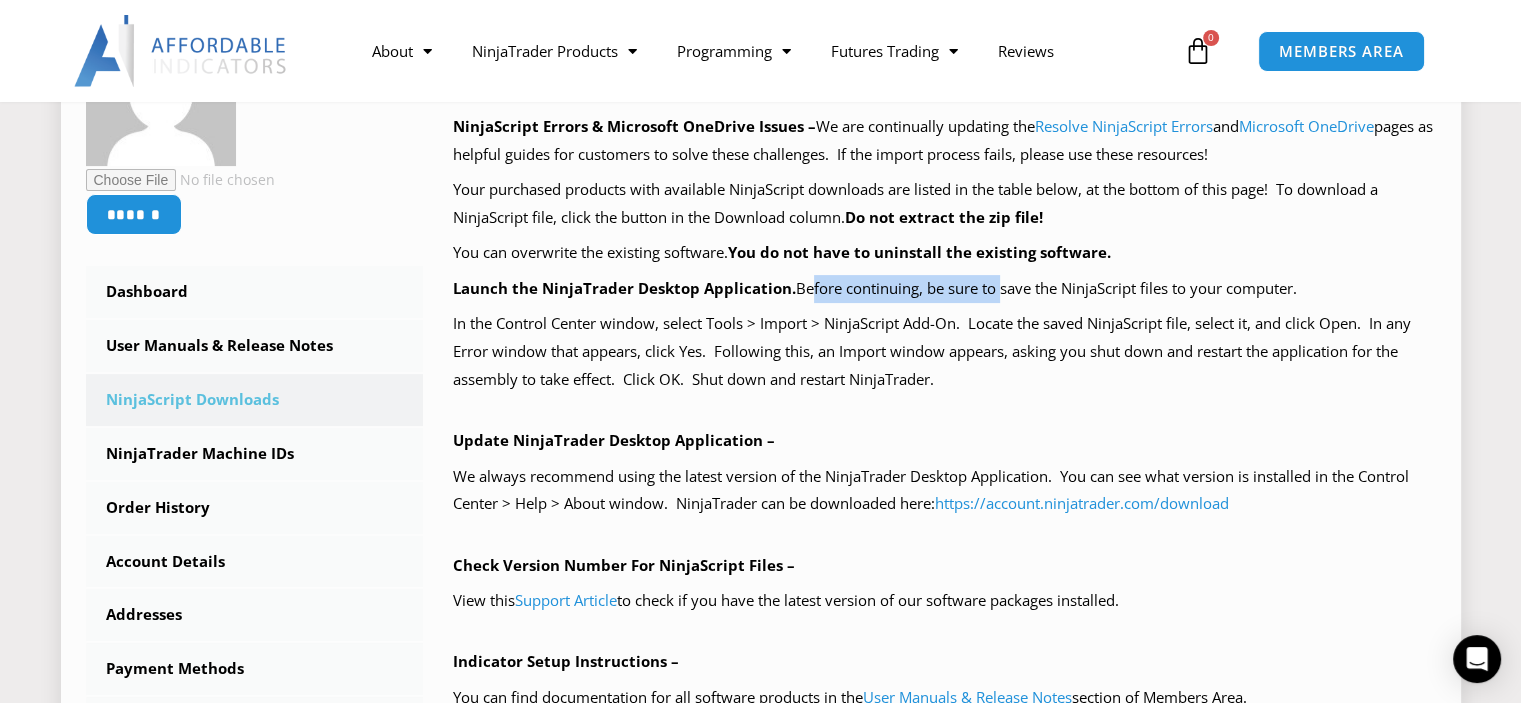 drag, startPoint x: 797, startPoint y: 286, endPoint x: 989, endPoint y: 288, distance: 192.01042 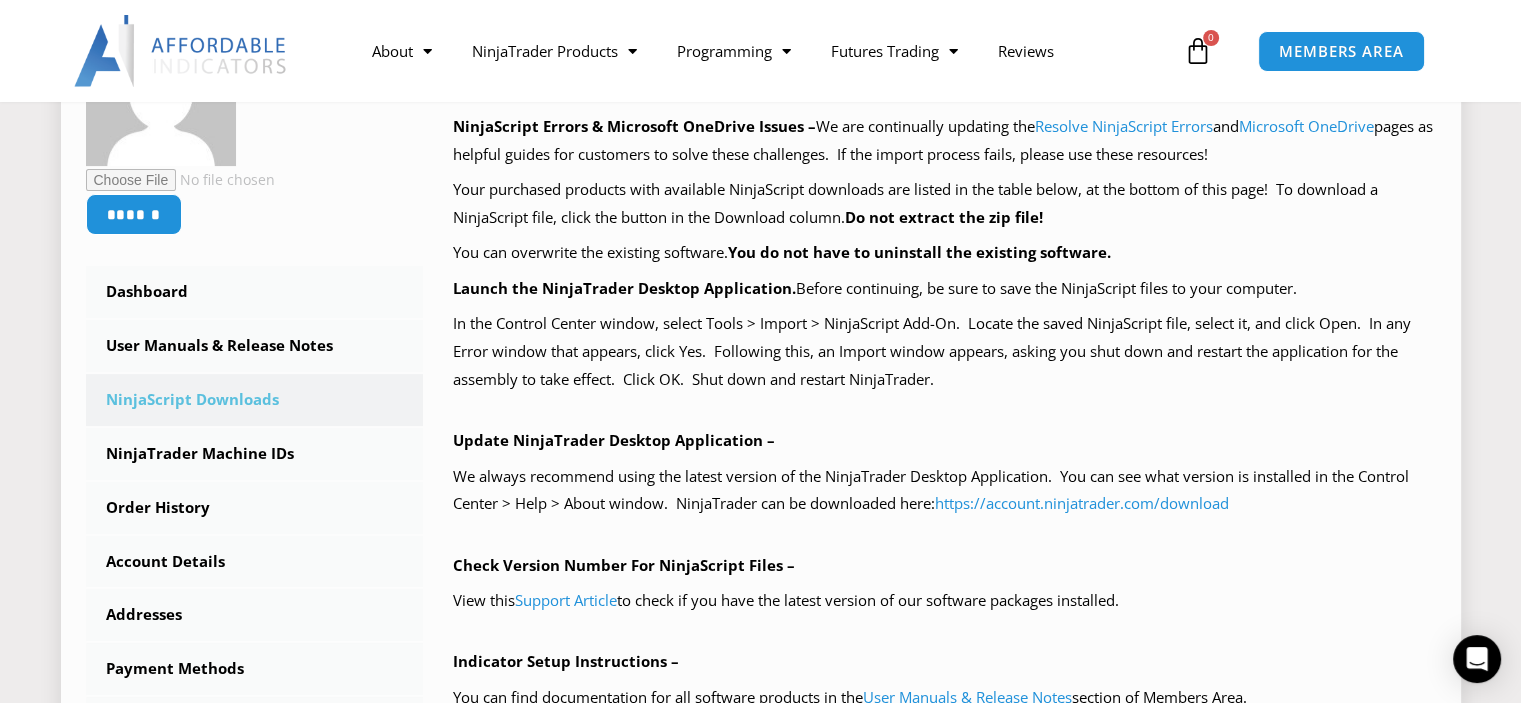 click on "In the Control Center window, select Tools > Import > NinjaScript Add-On.  Locate the saved NinjaScript file, select it, and click Open.  In any Error window that appears, click Yes.  Following this, an Import window appears, asking you shut down and restart the application for the assembly to take effect.  Click OK.  Shut down and restart NinjaTrader." at bounding box center (944, 352) 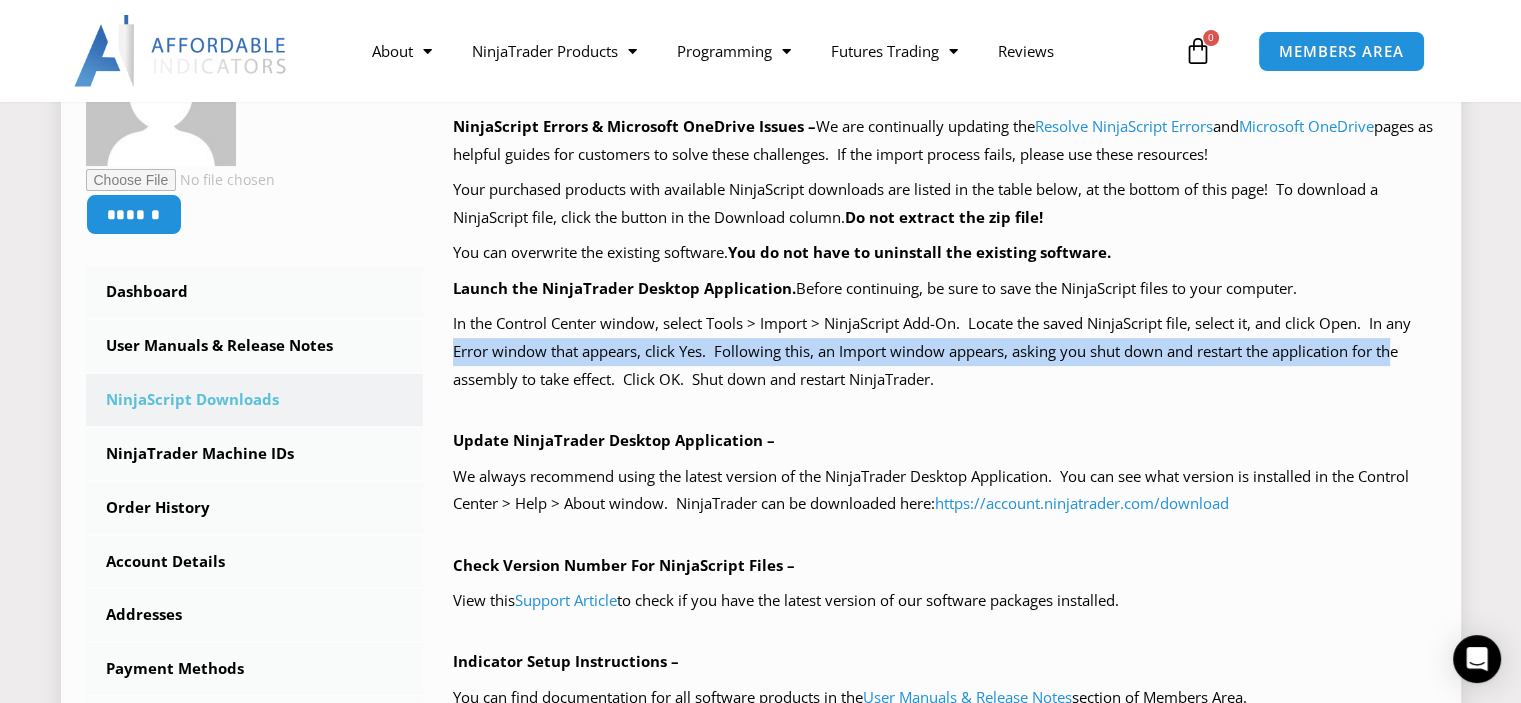 drag, startPoint x: 504, startPoint y: 357, endPoint x: 1396, endPoint y: 362, distance: 892.01404 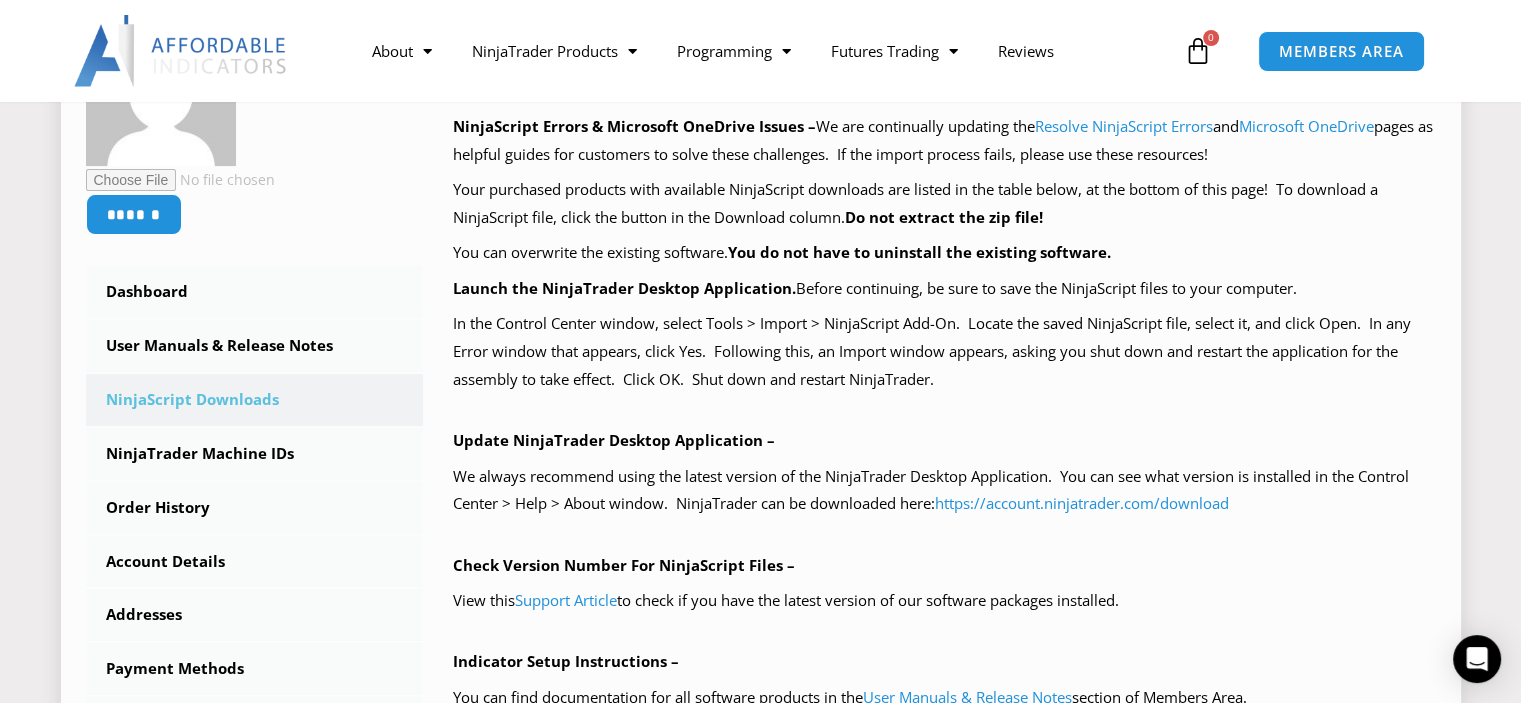 click on "In the Control Center window, select Tools > Import > NinjaScript Add-On.  Locate the saved NinjaScript file, select it, and click Open.  In any Error window that appears, click Yes.  Following this, an Import window appears, asking you shut down and restart the application for the assembly to take effect.  Click OK.  Shut down and restart NinjaTrader." at bounding box center (944, 352) 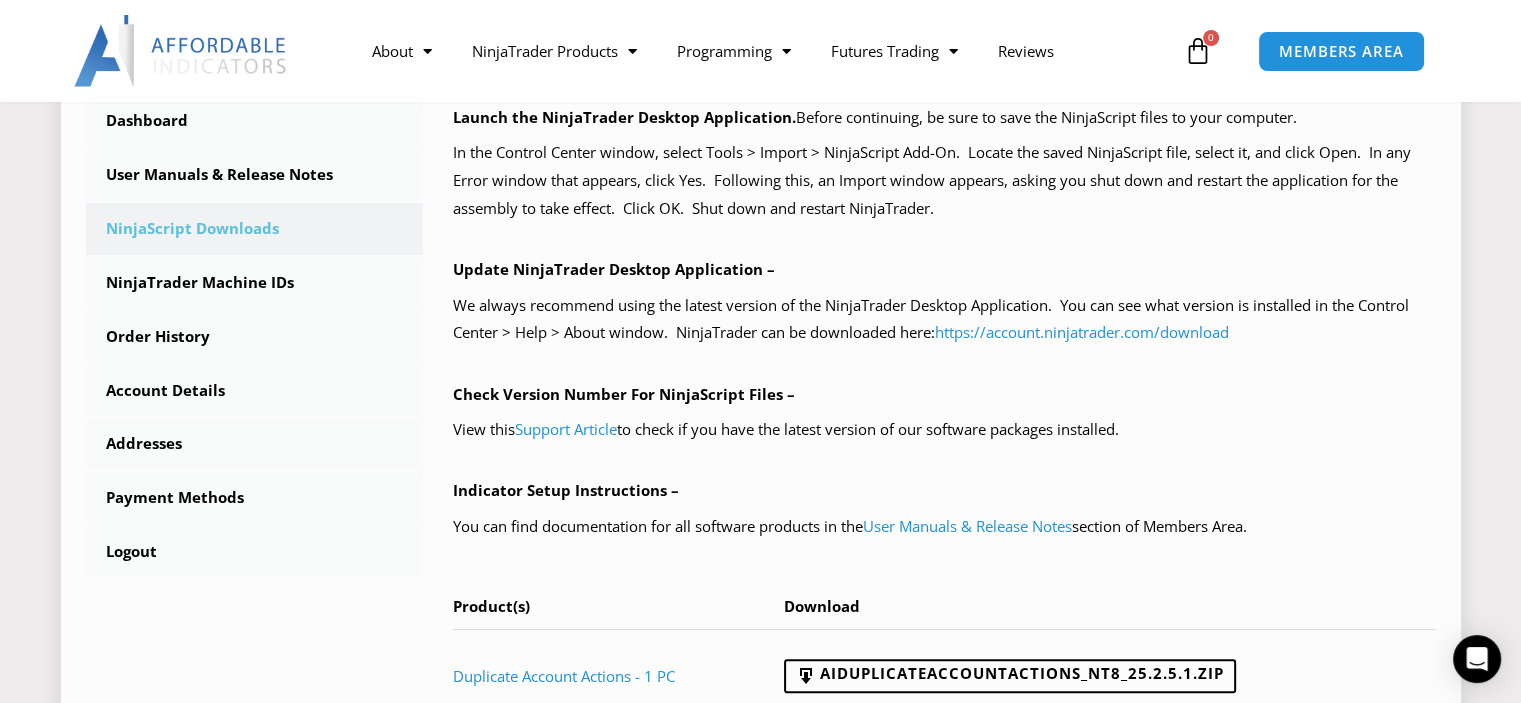 drag, startPoint x: 1152, startPoint y: 325, endPoint x: 1124, endPoint y: 388, distance: 68.942 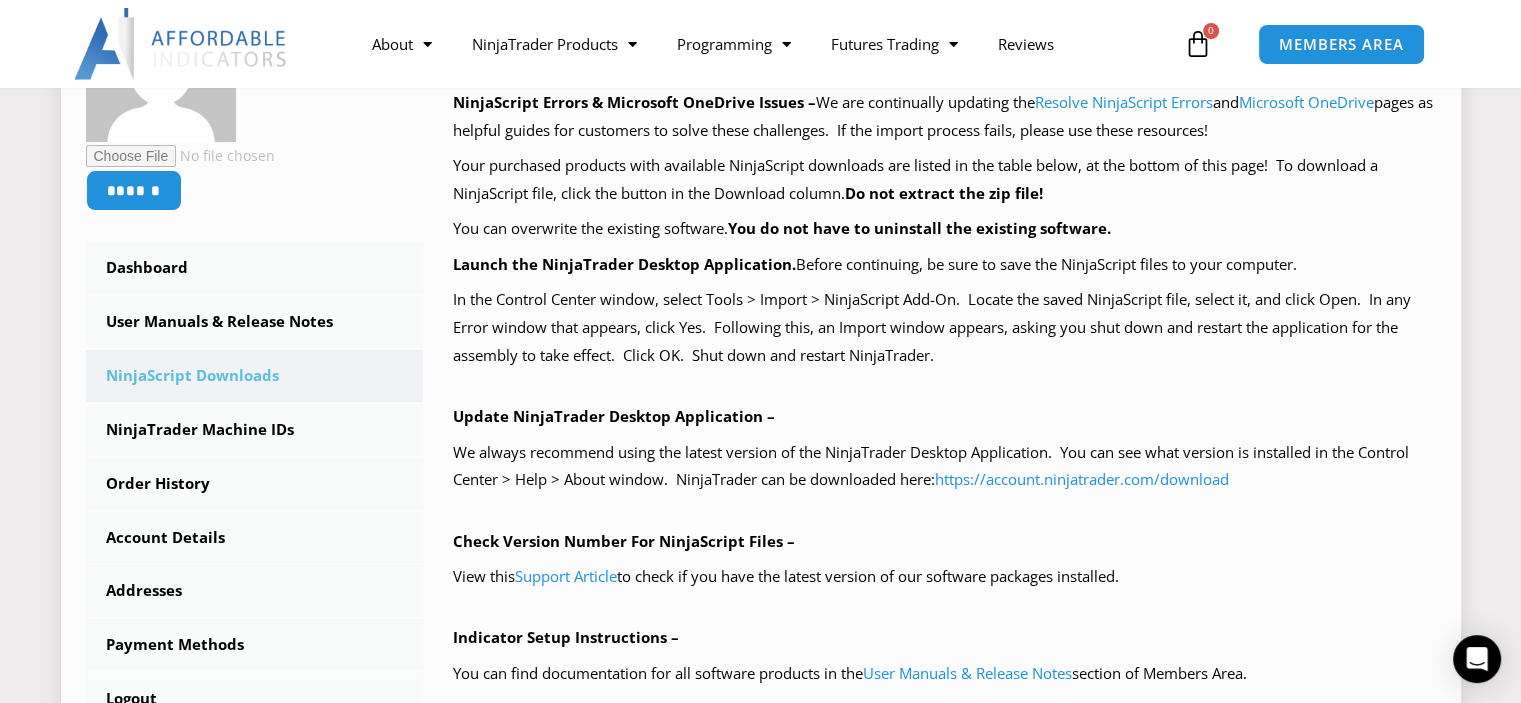 scroll, scrollTop: 192, scrollLeft: 0, axis: vertical 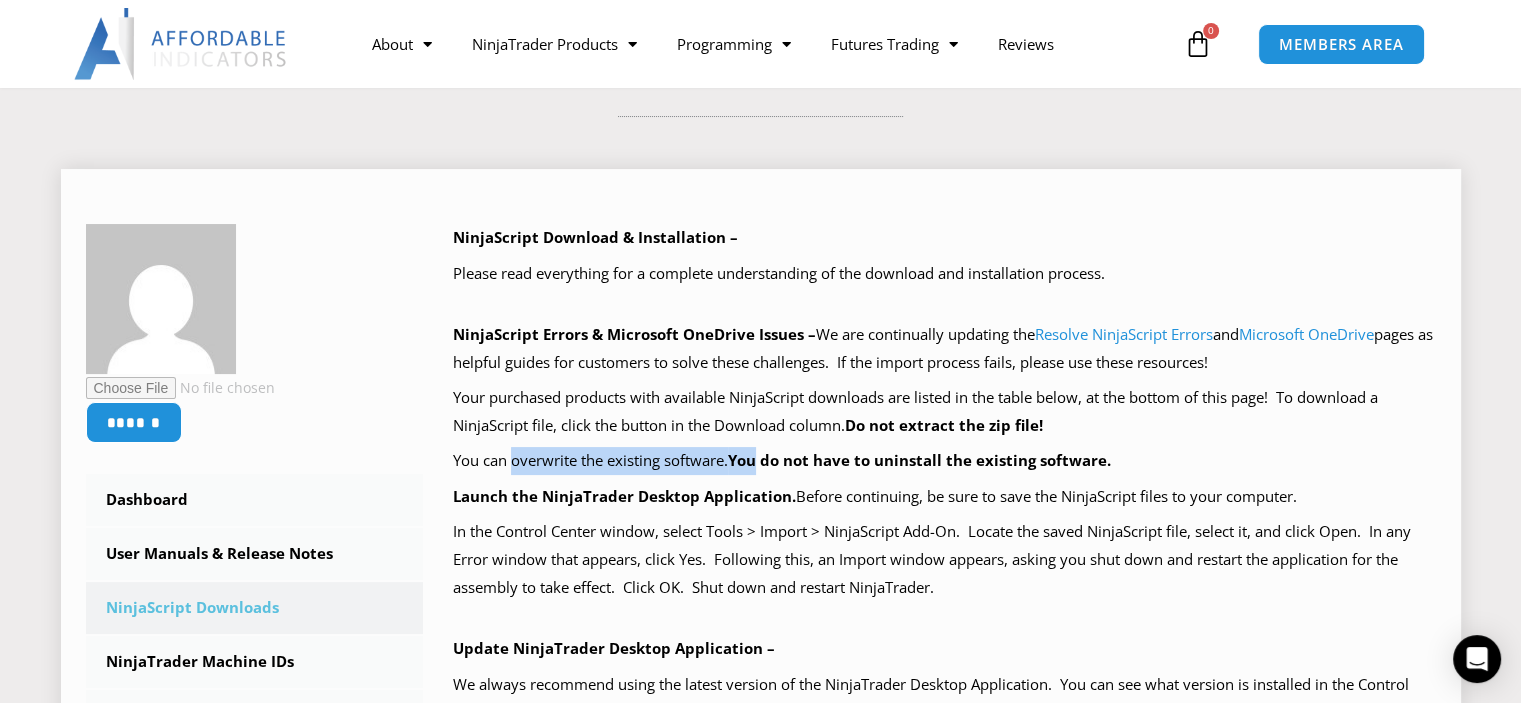 drag, startPoint x: 515, startPoint y: 461, endPoint x: 768, endPoint y: 467, distance: 253.07114 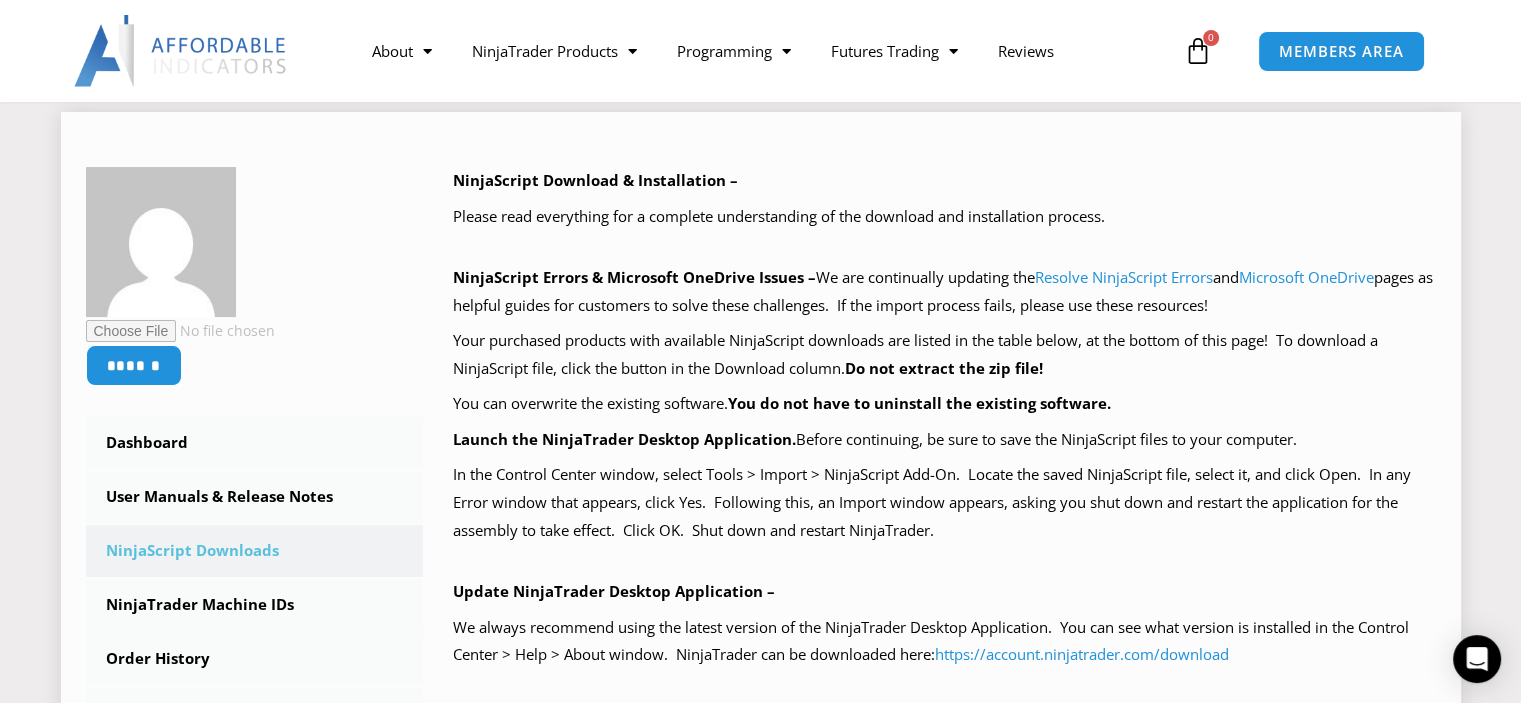 scroll, scrollTop: 264, scrollLeft: 0, axis: vertical 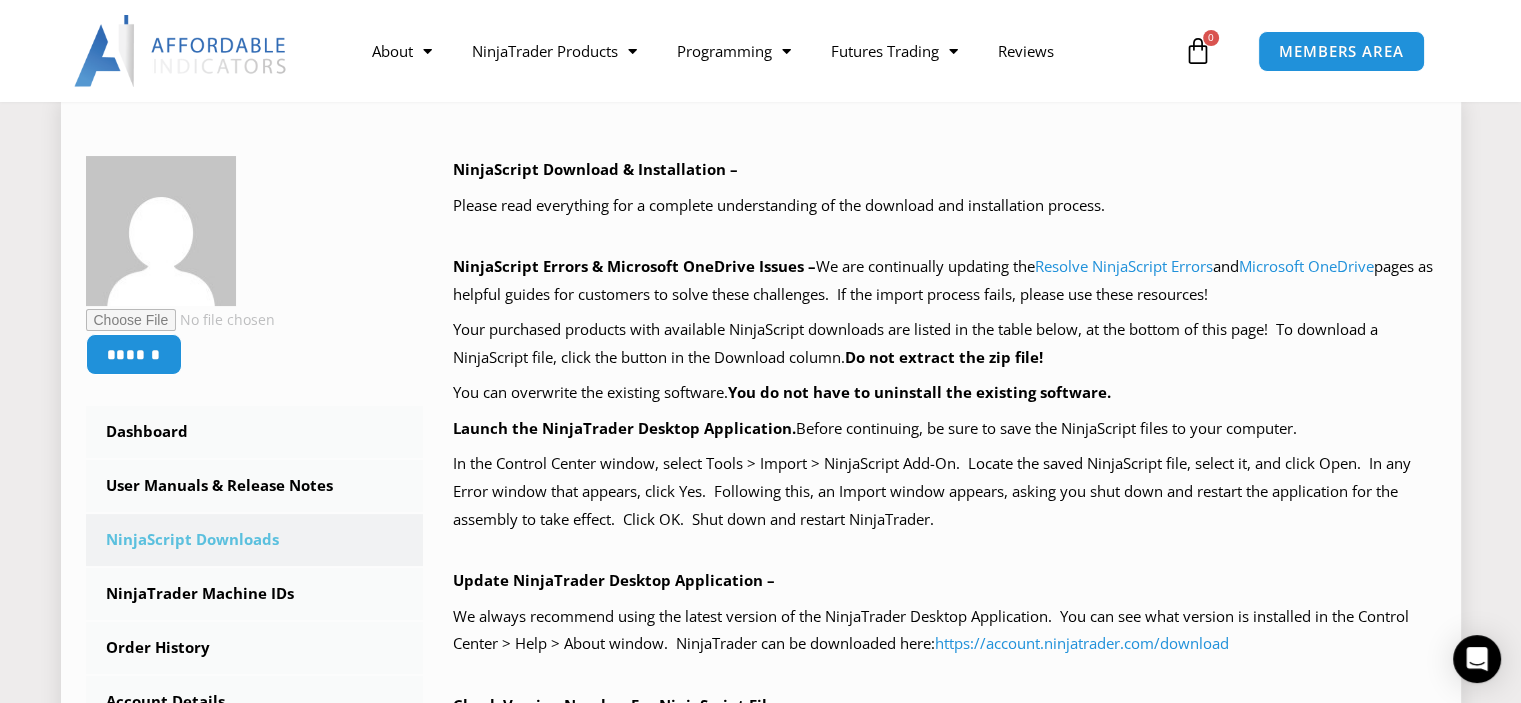 drag, startPoint x: 944, startPoint y: 217, endPoint x: 928, endPoint y: 252, distance: 38.483765 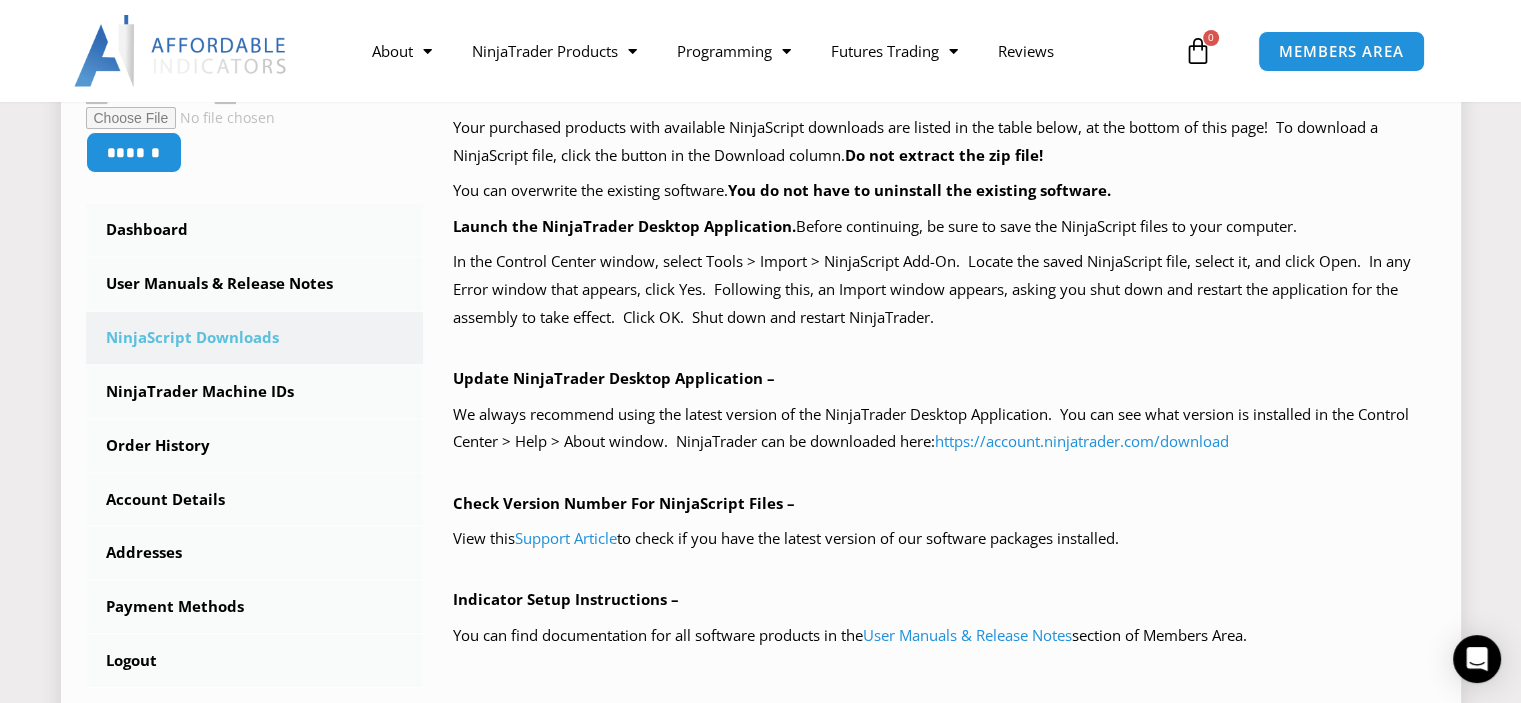 scroll, scrollTop: 464, scrollLeft: 0, axis: vertical 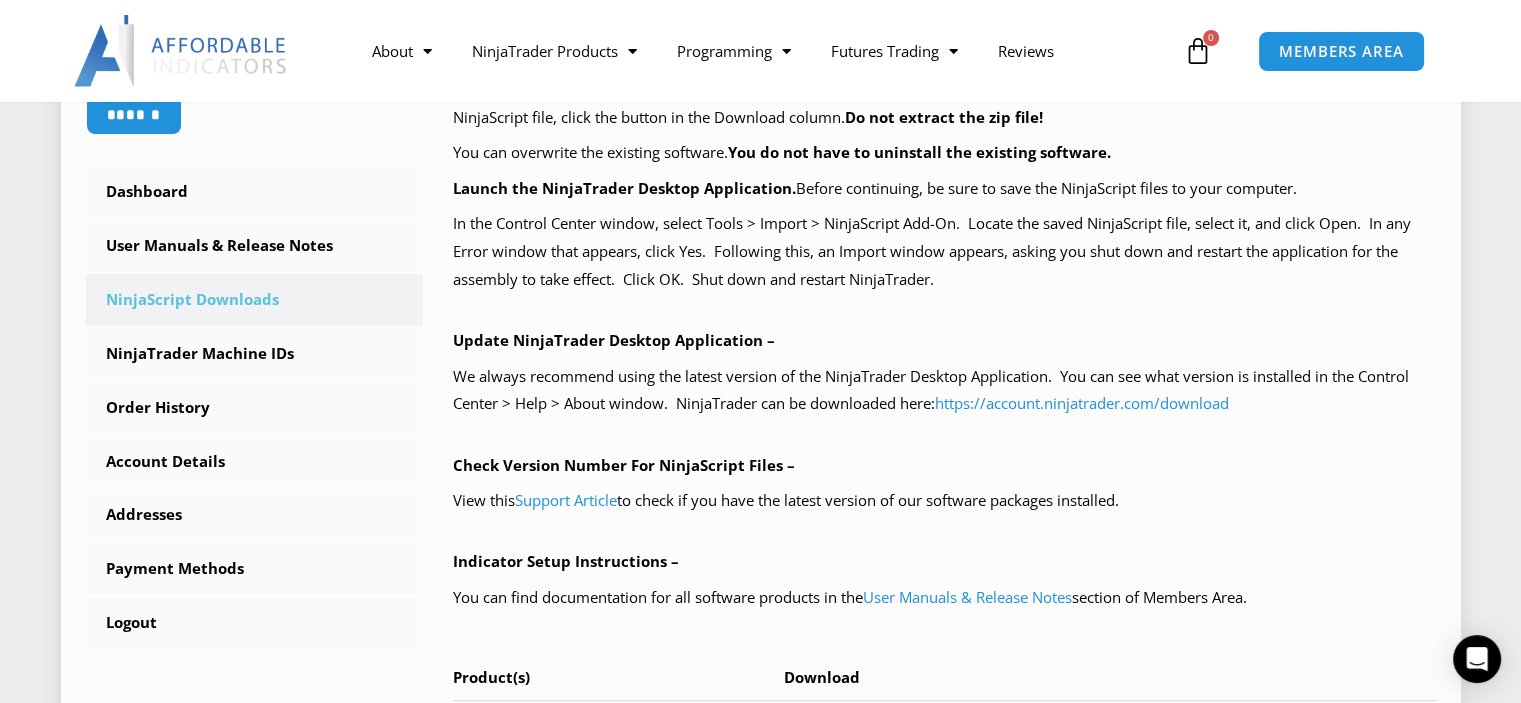 drag, startPoint x: 963, startPoint y: 341, endPoint x: 945, endPoint y: 375, distance: 38.470768 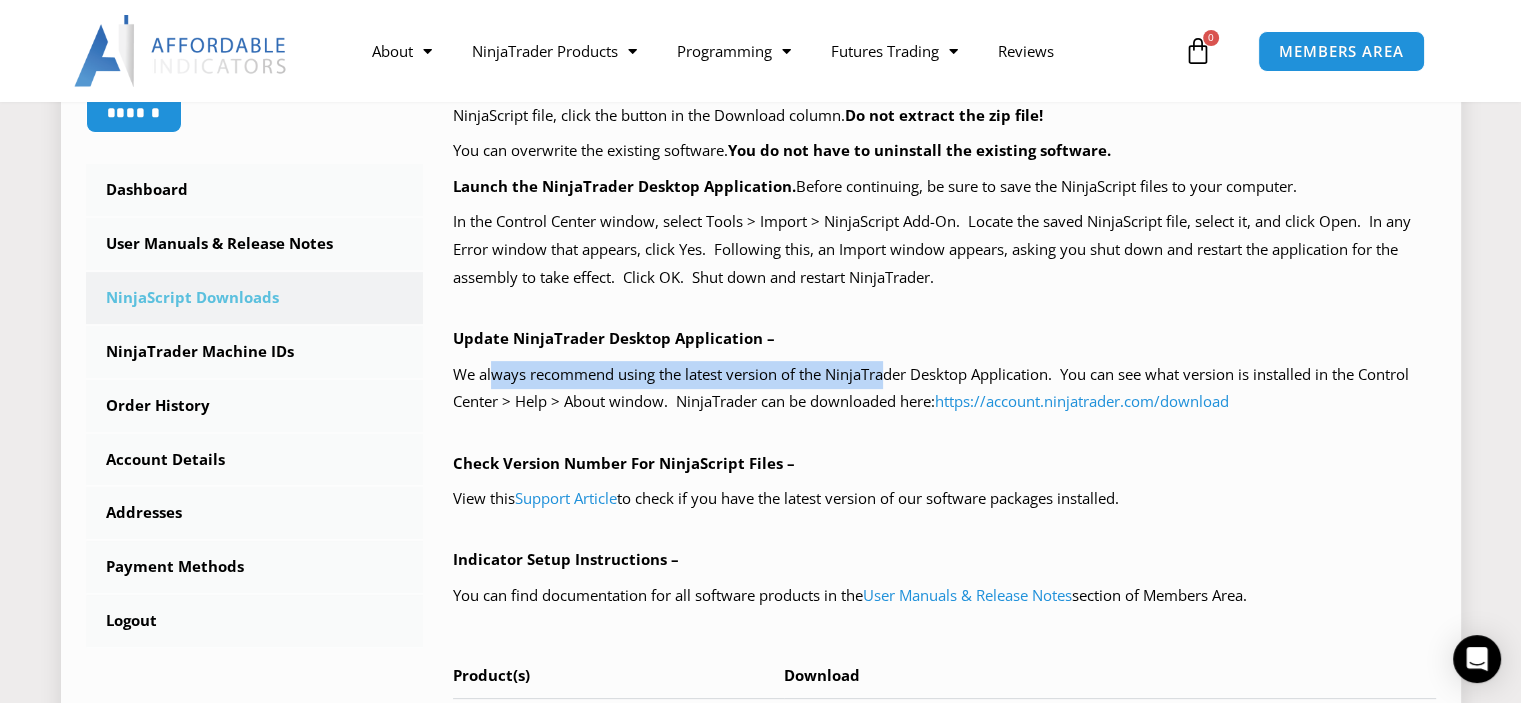 drag, startPoint x: 489, startPoint y: 370, endPoint x: 893, endPoint y: 375, distance: 404.03094 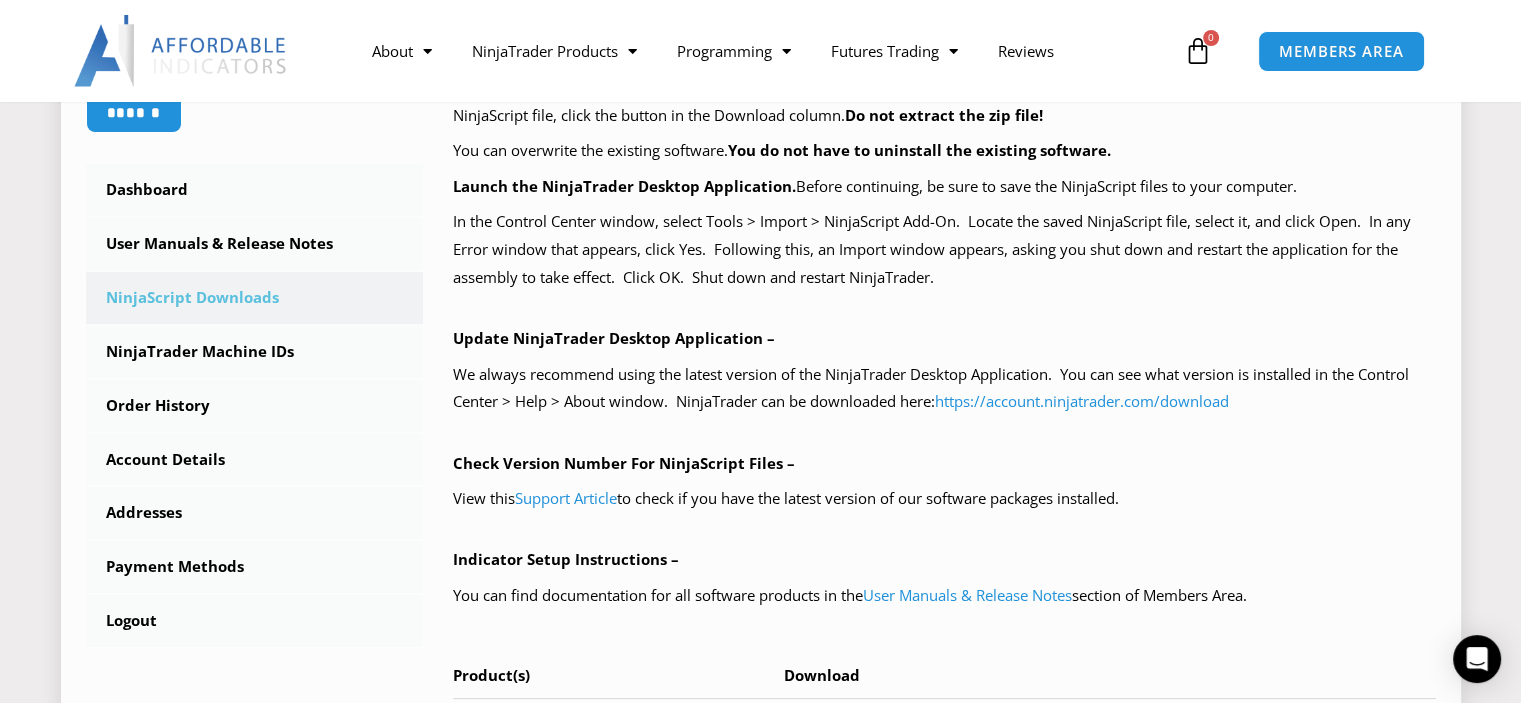 click on "We always recommend using the latest version of the NinjaTrader Desktop Application.  You can see what version is installed in the Control Center > Help > About window.  NinjaTrader can be downloaded here:  https://account.ninjatrader.com/download" at bounding box center (944, 389) 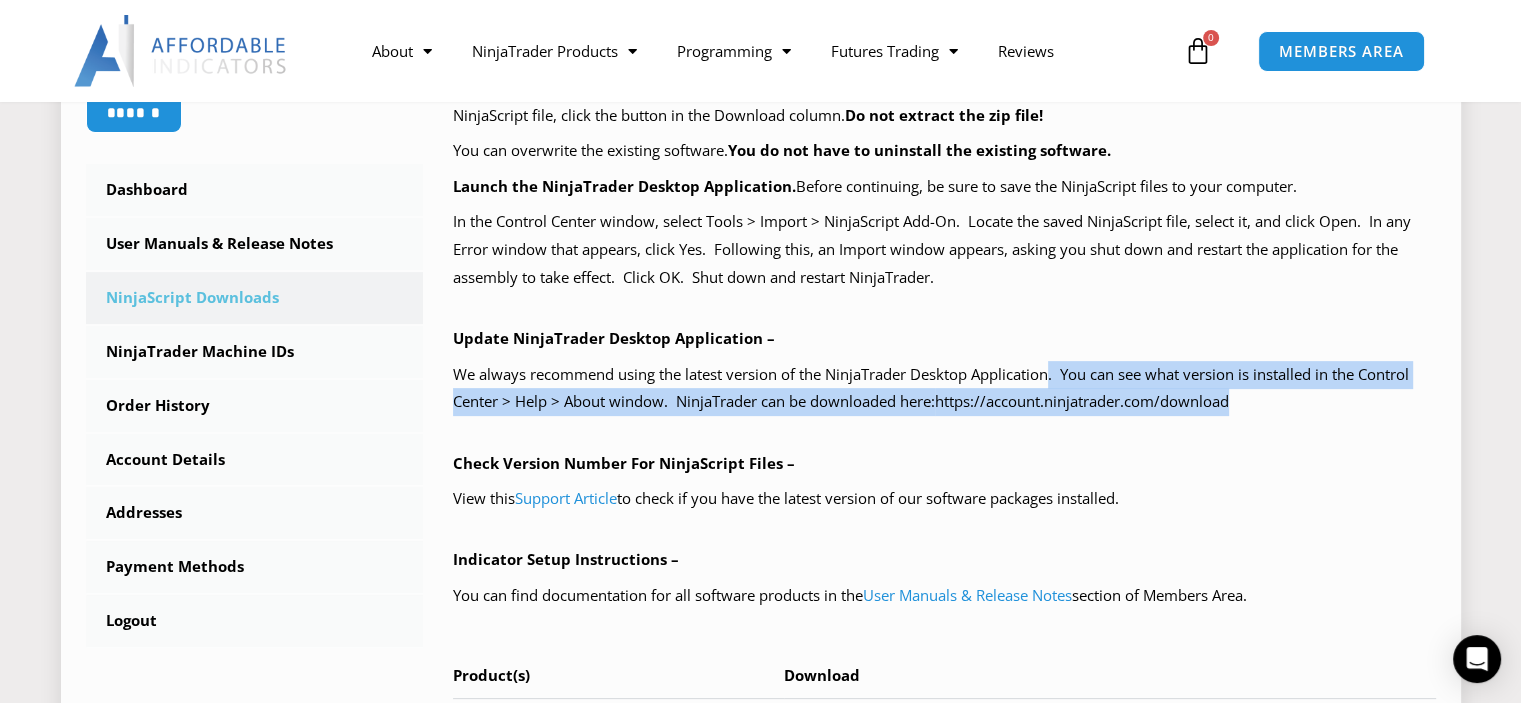 drag, startPoint x: 1056, startPoint y: 353, endPoint x: 1354, endPoint y: 396, distance: 301.08636 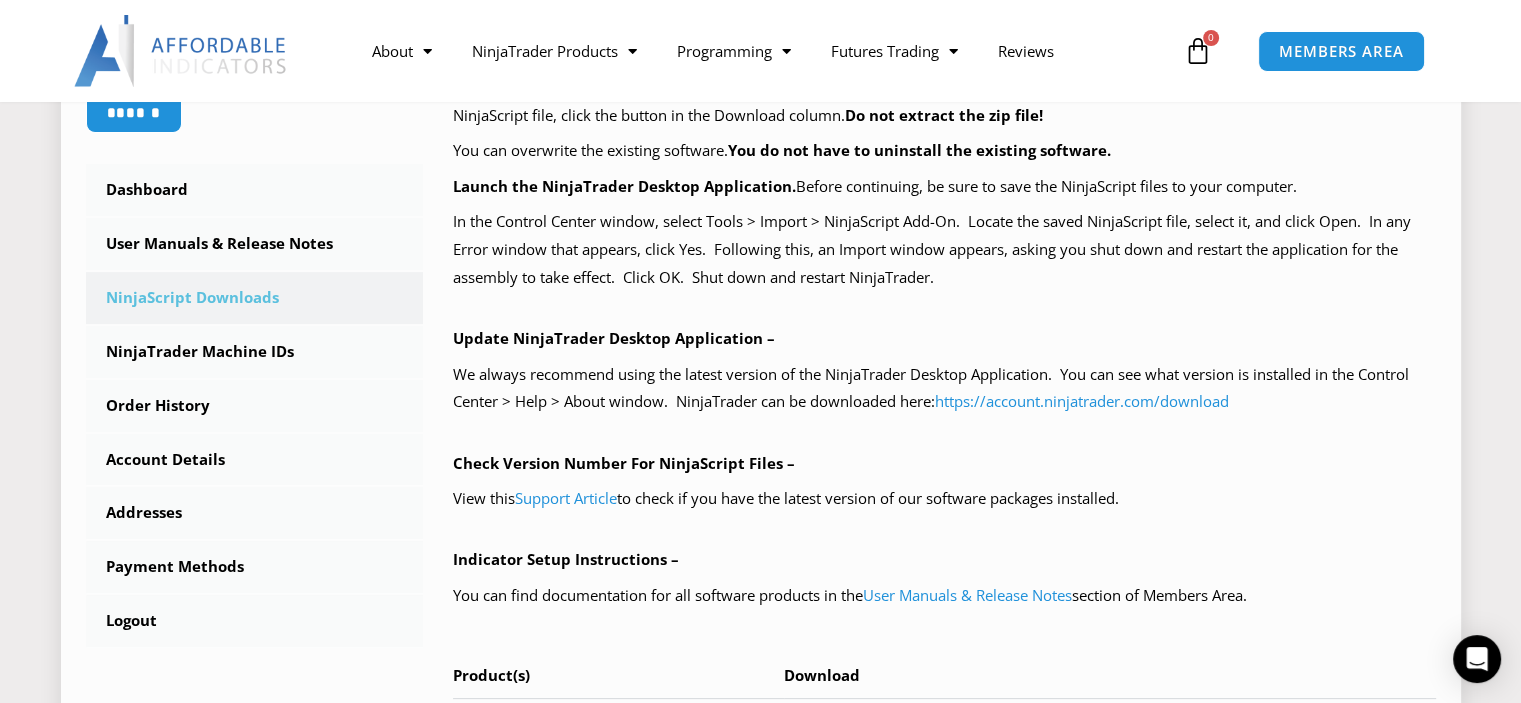 click on "NinjaScript Download & Installation –
Please read everything for a complete understanding of the download and installation process.
NinjaScript Errors & Microsoft OneDrive Issues –  We are continually updating the  Resolve NinjaScript Errors  and  Microsoft OneDrive  pages
as helpful guides for customers to solve these challenges.  If the import process fails, please use these resources!
Your purchased products with available NinjaScript downloads are listed in the table below, at the bottom of this page!  To download a NinjaScript file, click the button in the Download column.   Do not extract the zip file!
You can overwrite the existing software.   You do not have to uninstall the existing software.
Launch the NinjaTrader Desktop Application.   Before continuing, be sure to save the NinjaScript files to your computer.
Update NinjaTrader Desktop Application –
https://account.ninjatrader.com/download
Check Version Number For NinjaScript Files –" at bounding box center [944, 352] 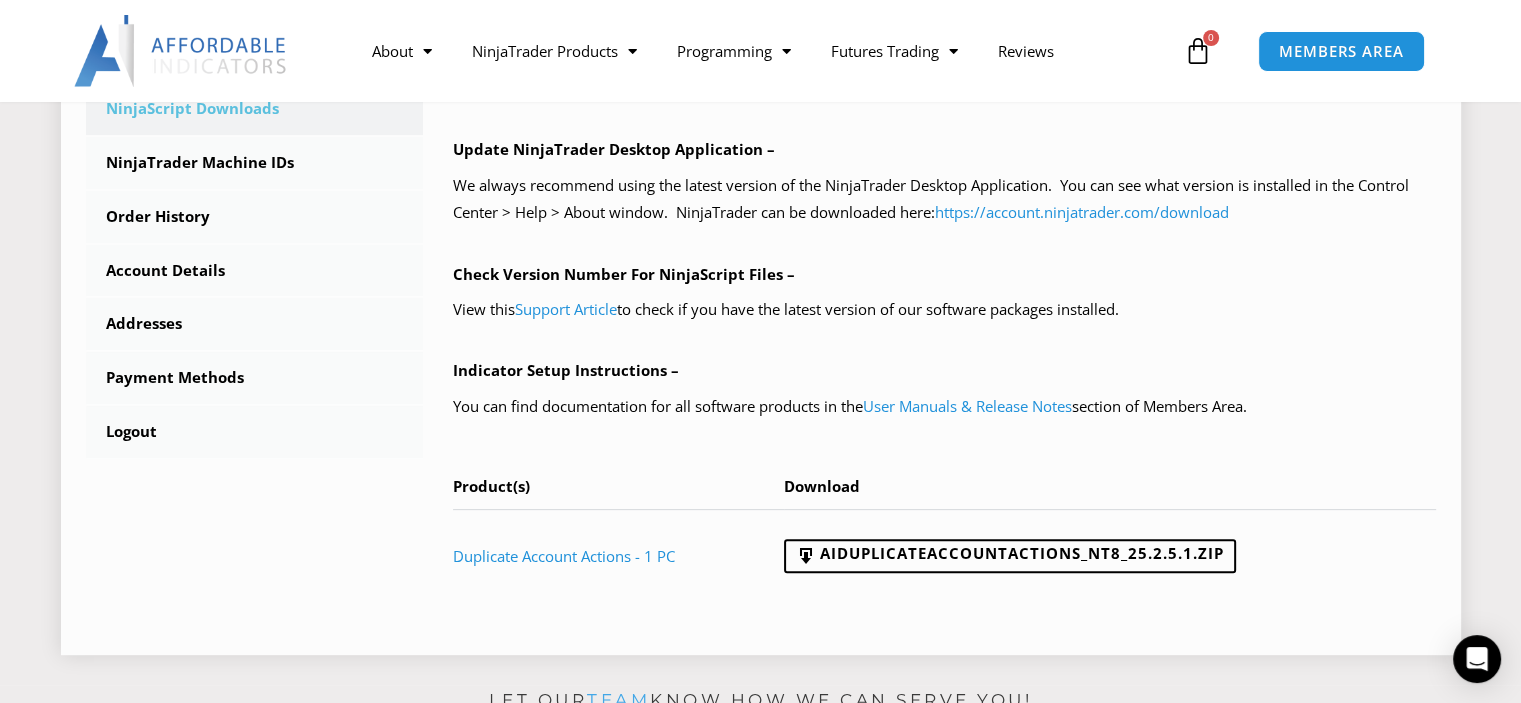 scroll, scrollTop: 702, scrollLeft: 0, axis: vertical 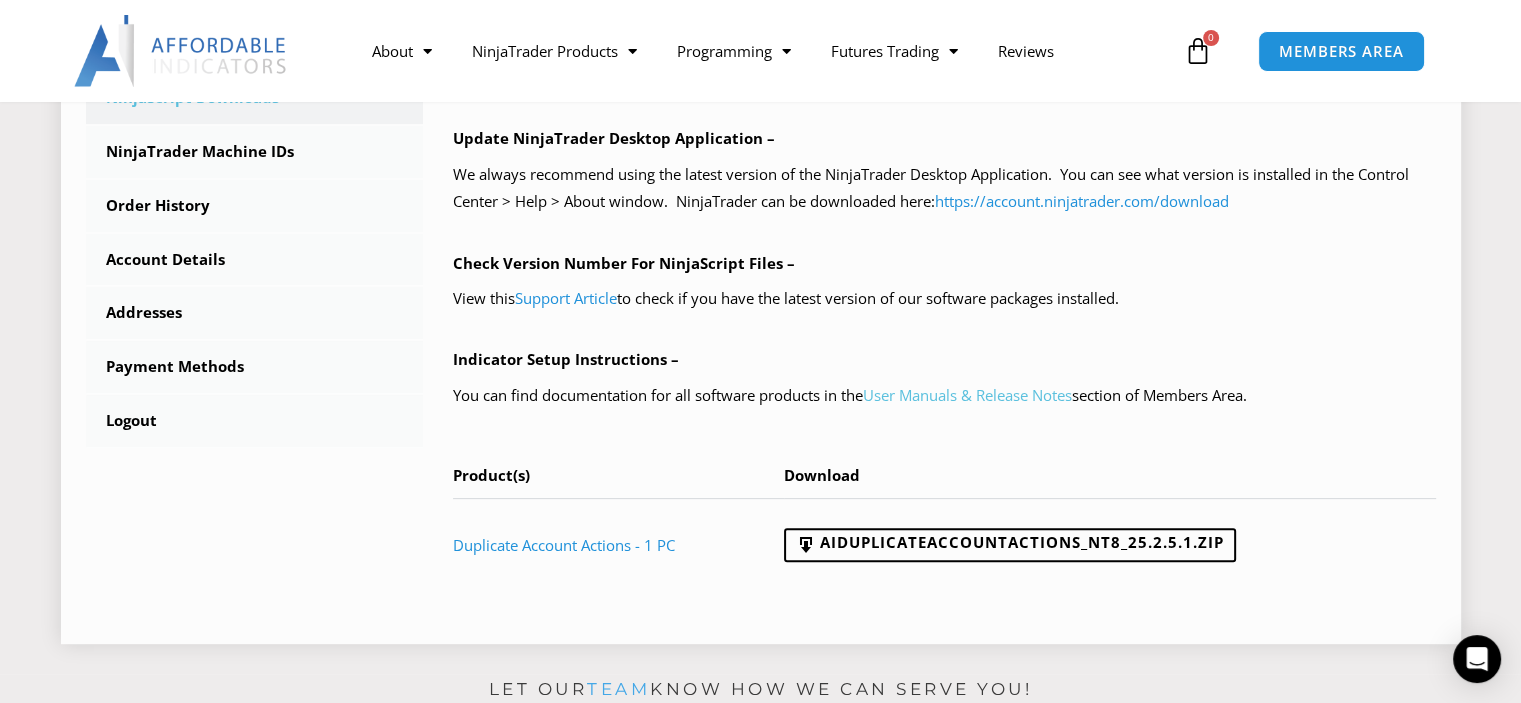 click on "User Manuals & Release Notes" at bounding box center (967, 395) 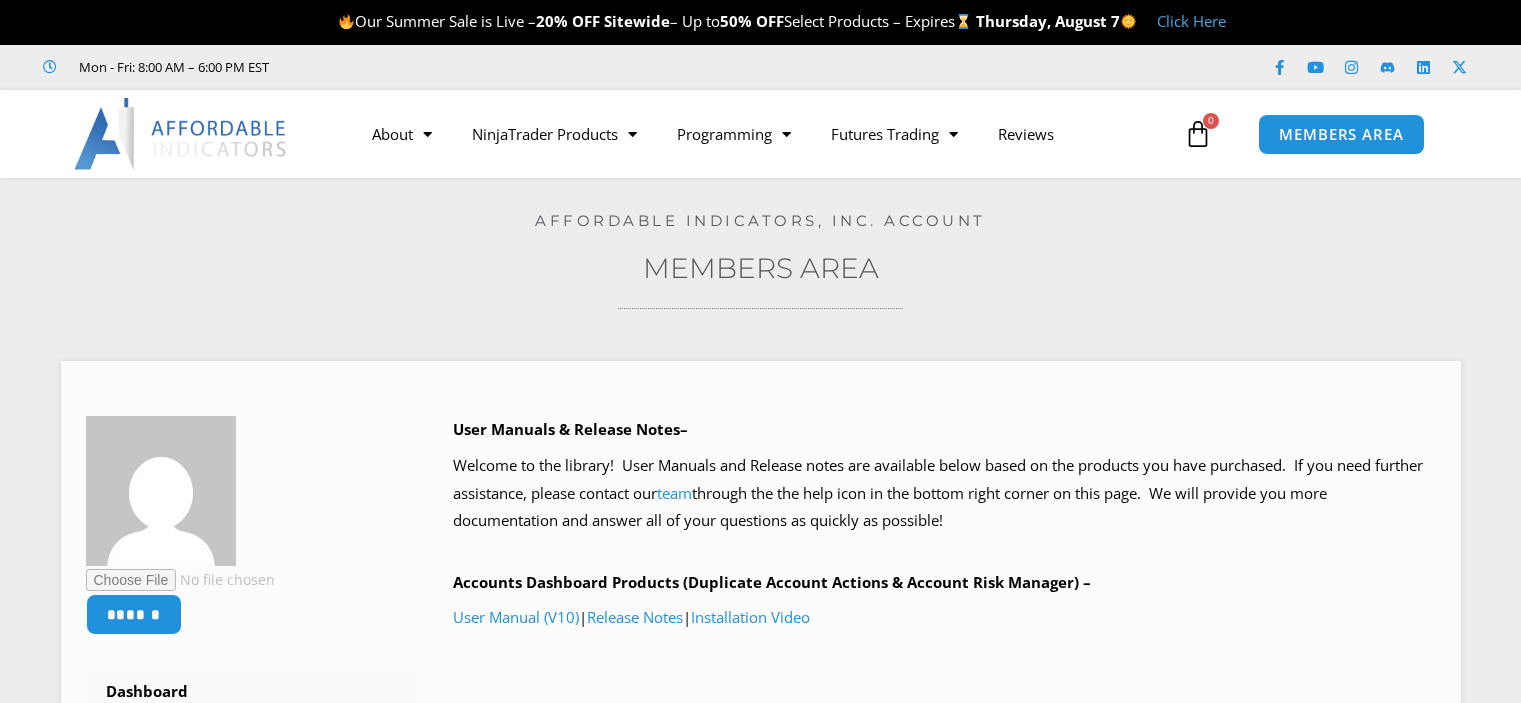 scroll, scrollTop: 81, scrollLeft: 0, axis: vertical 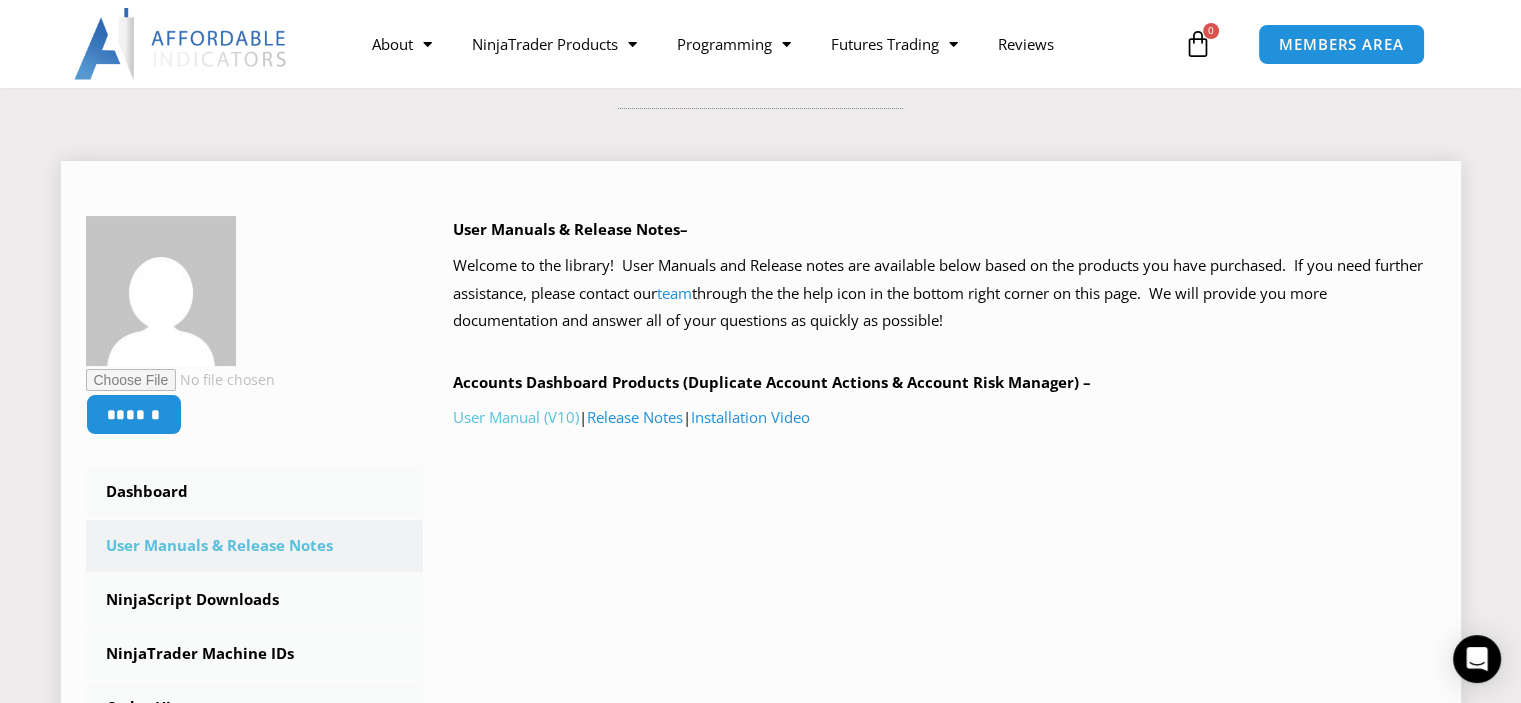 click on "User Manual (V10)" at bounding box center [516, 417] 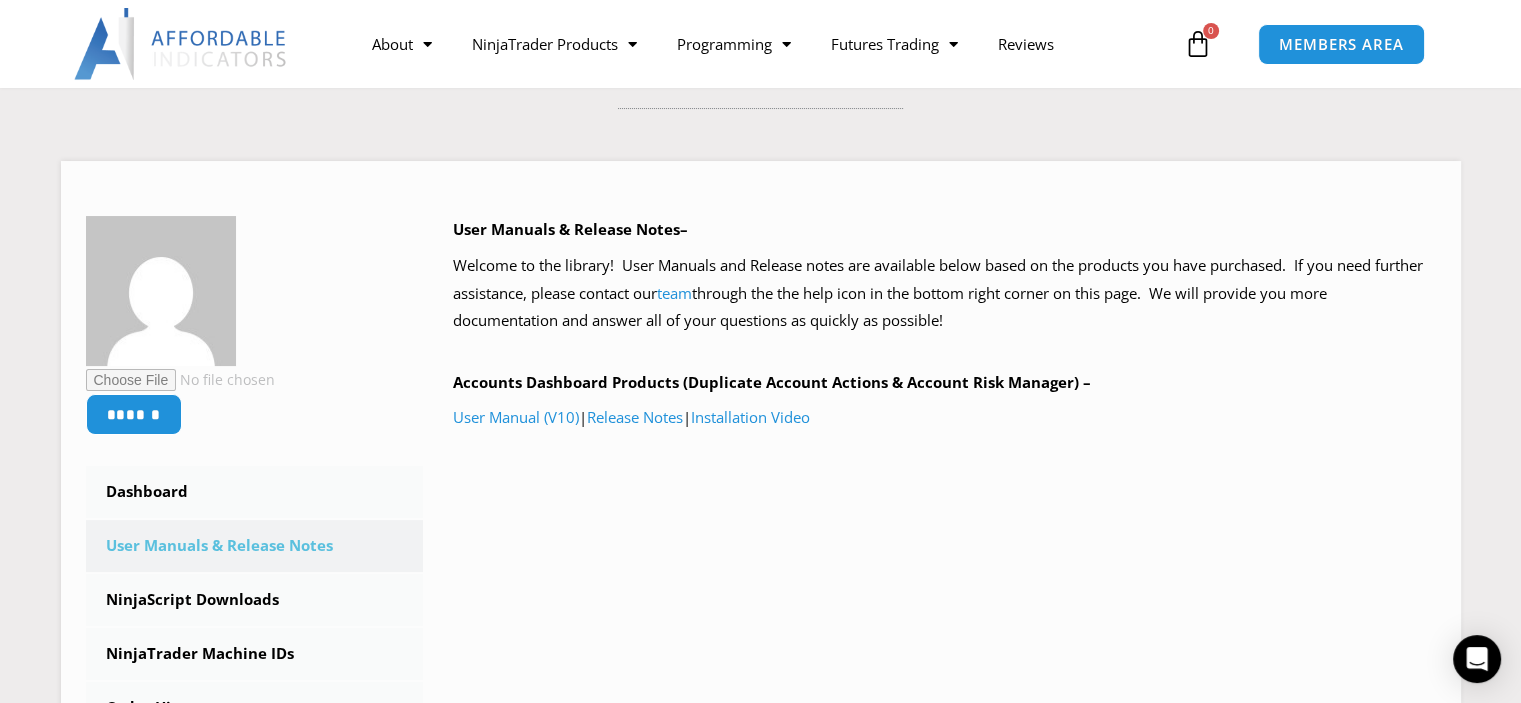 click at bounding box center (181, 44) 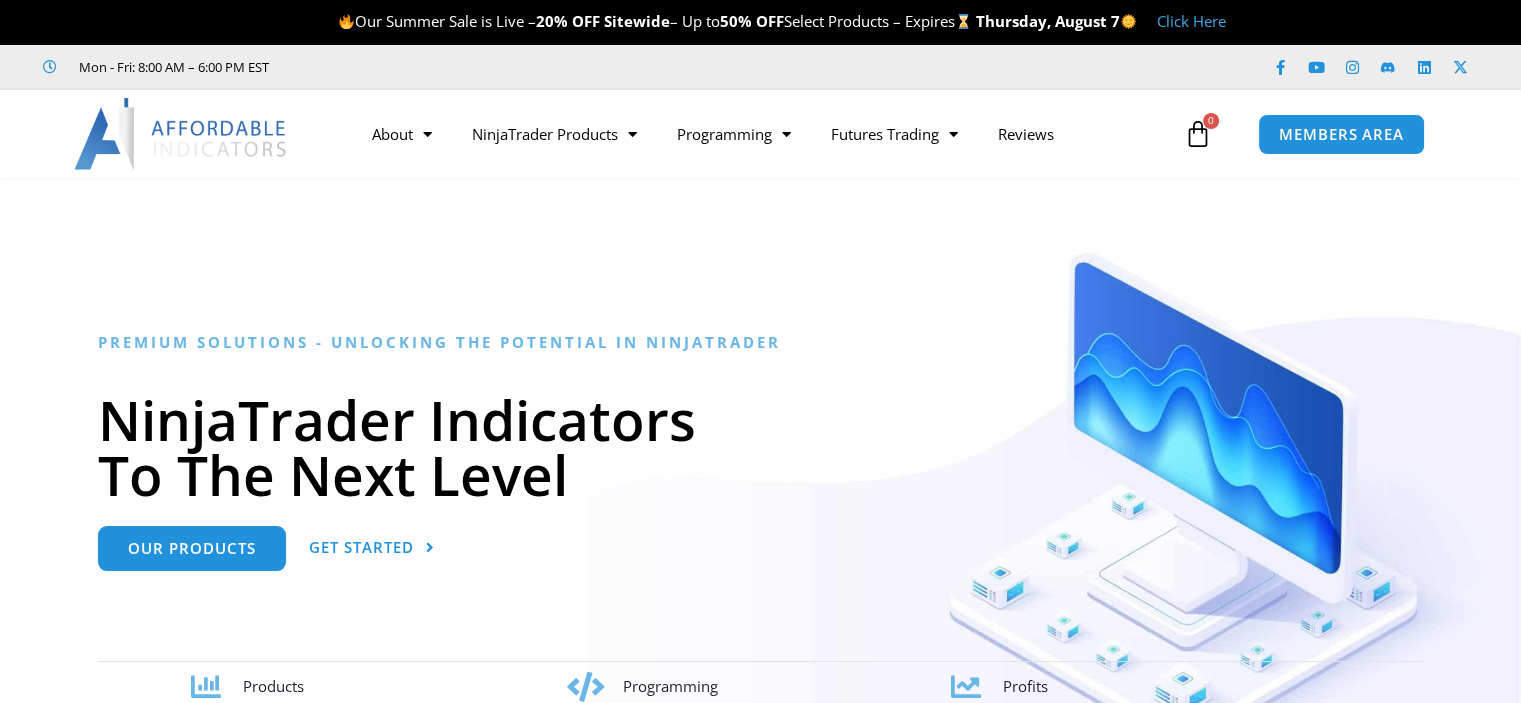scroll, scrollTop: 97, scrollLeft: 0, axis: vertical 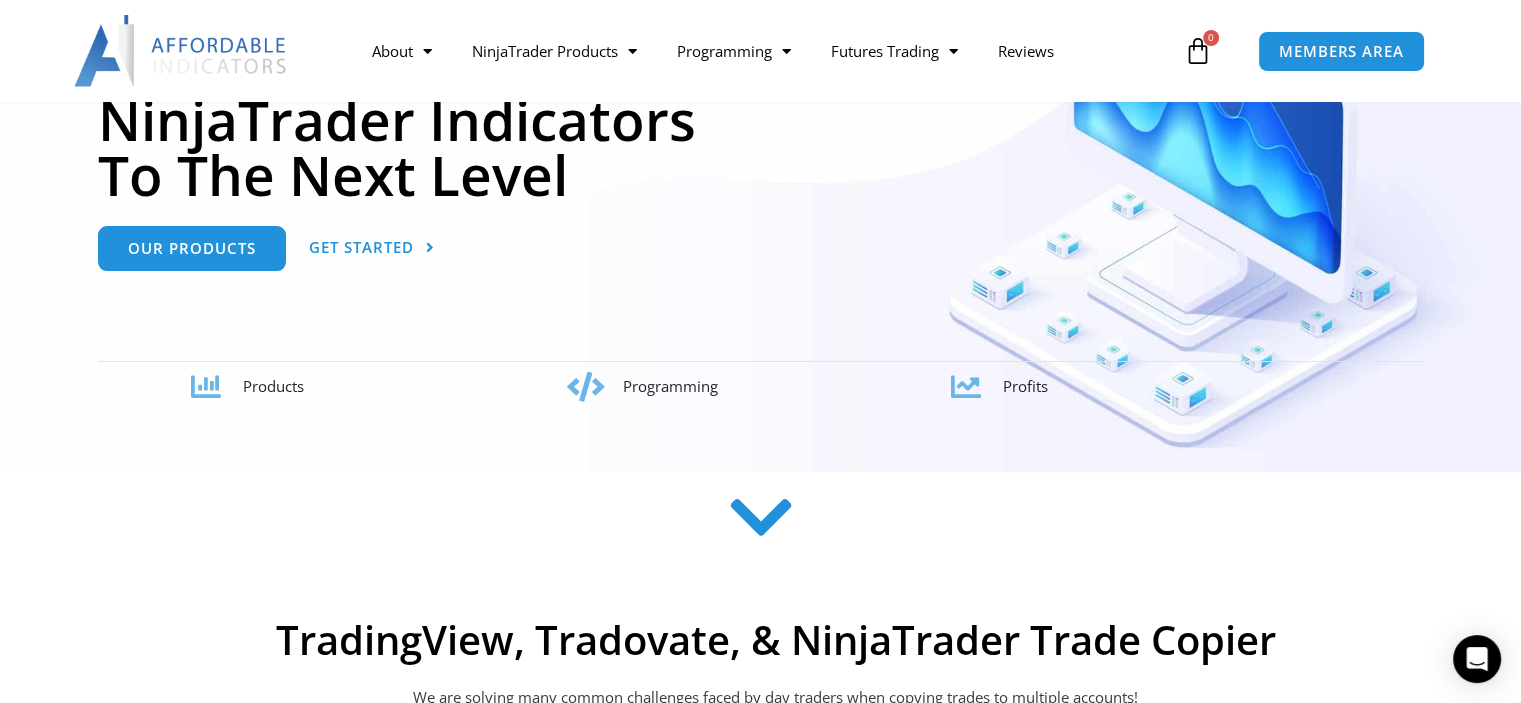 click on "Products" at bounding box center (273, 386) 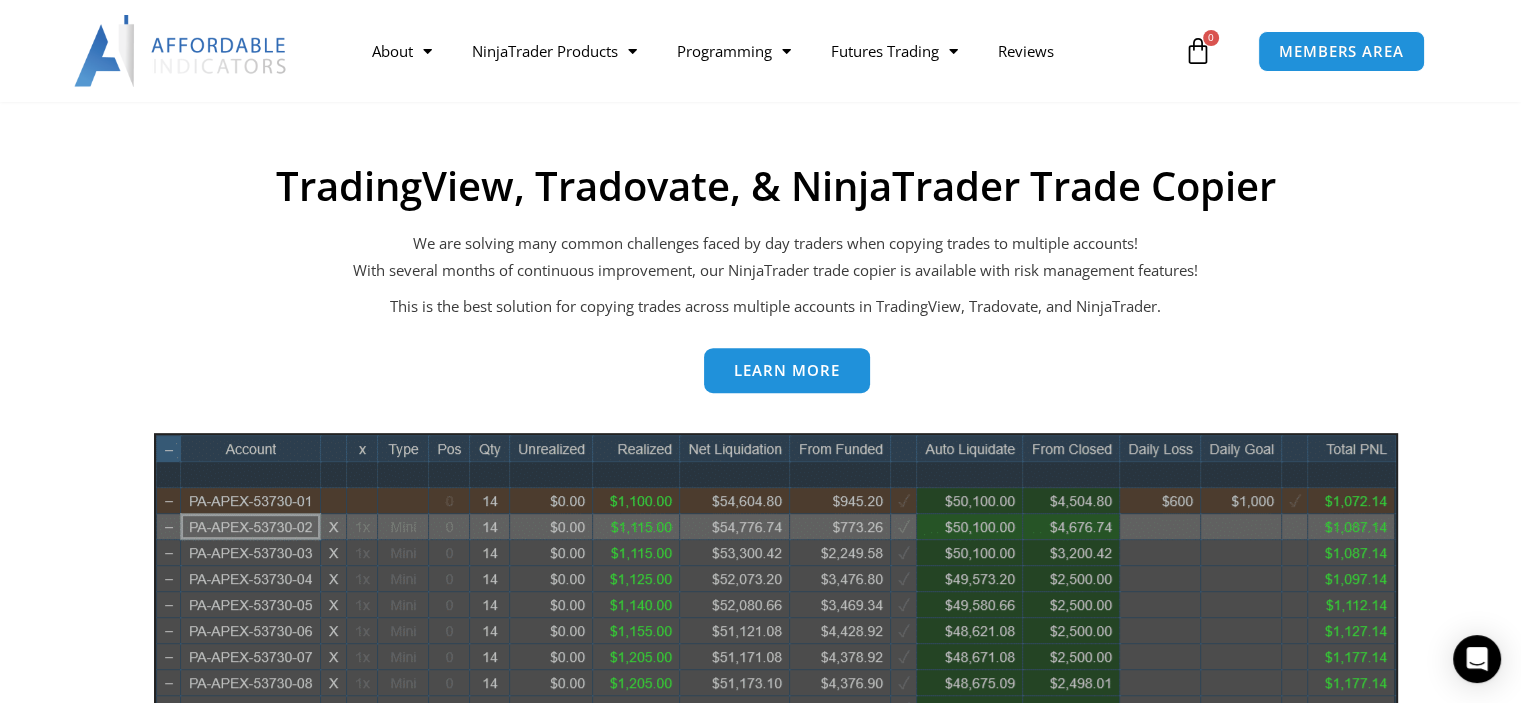 scroll, scrollTop: 800, scrollLeft: 0, axis: vertical 